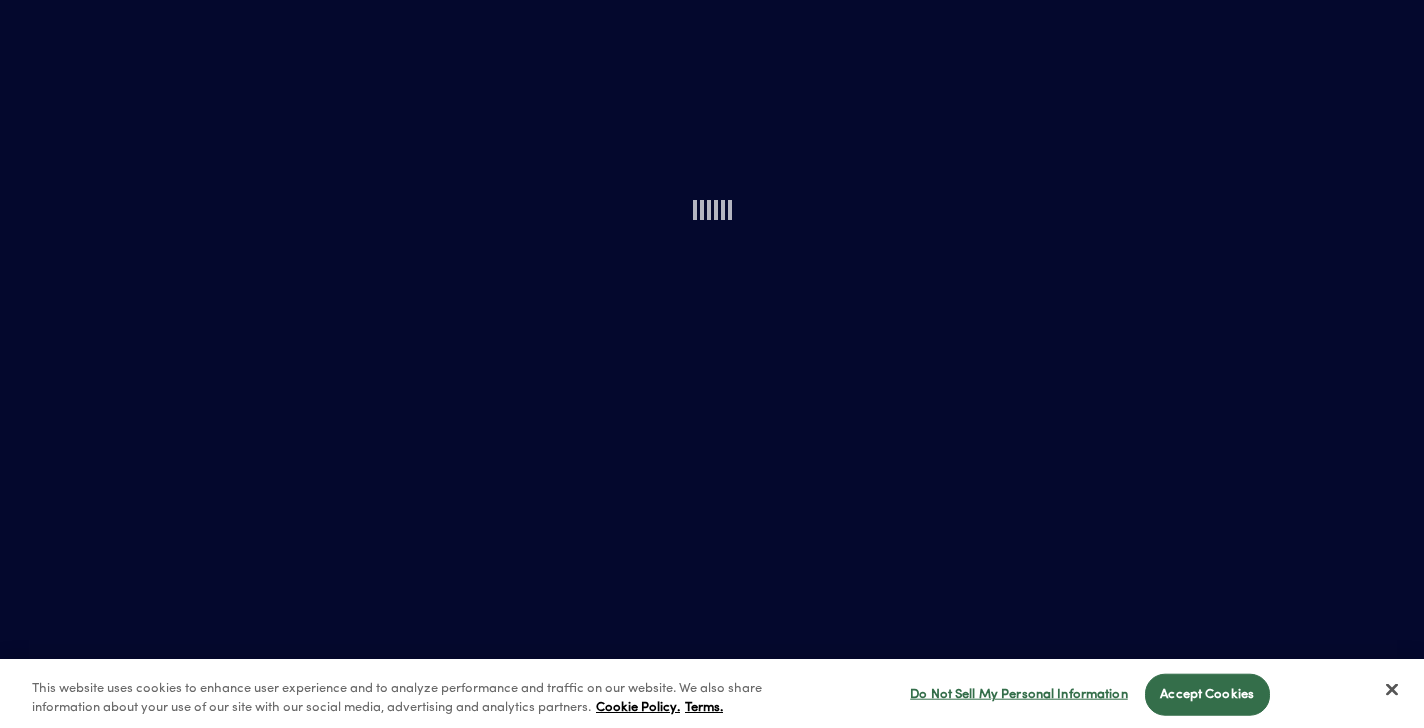 scroll, scrollTop: 0, scrollLeft: 0, axis: both 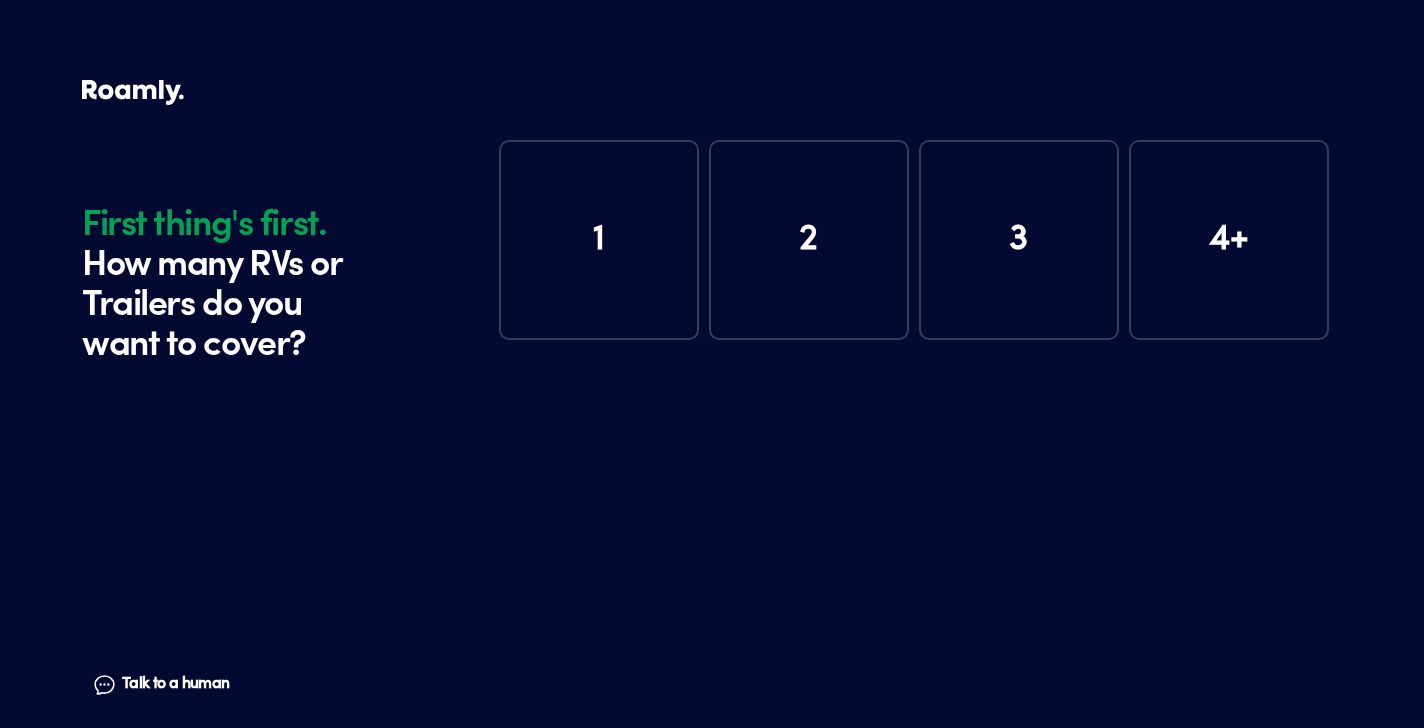 click on "1" at bounding box center [599, 240] 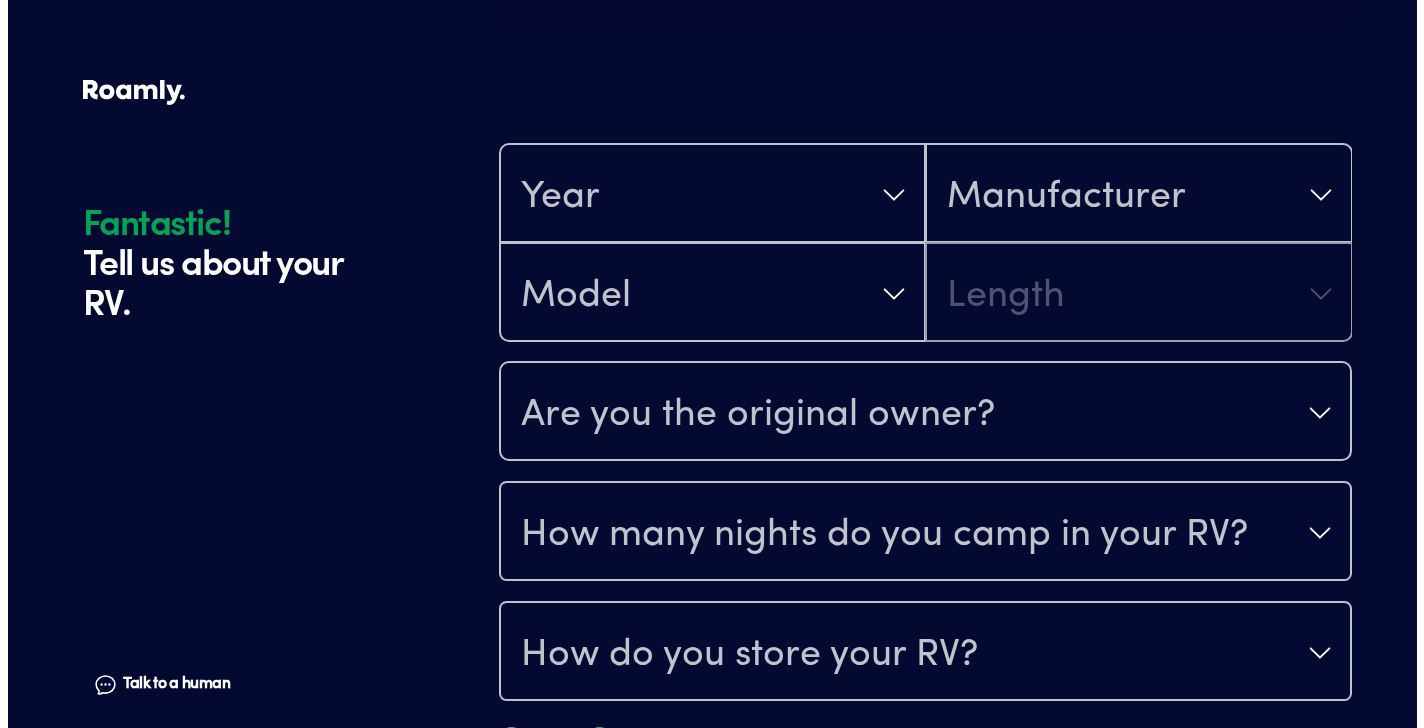 scroll, scrollTop: 390, scrollLeft: 0, axis: vertical 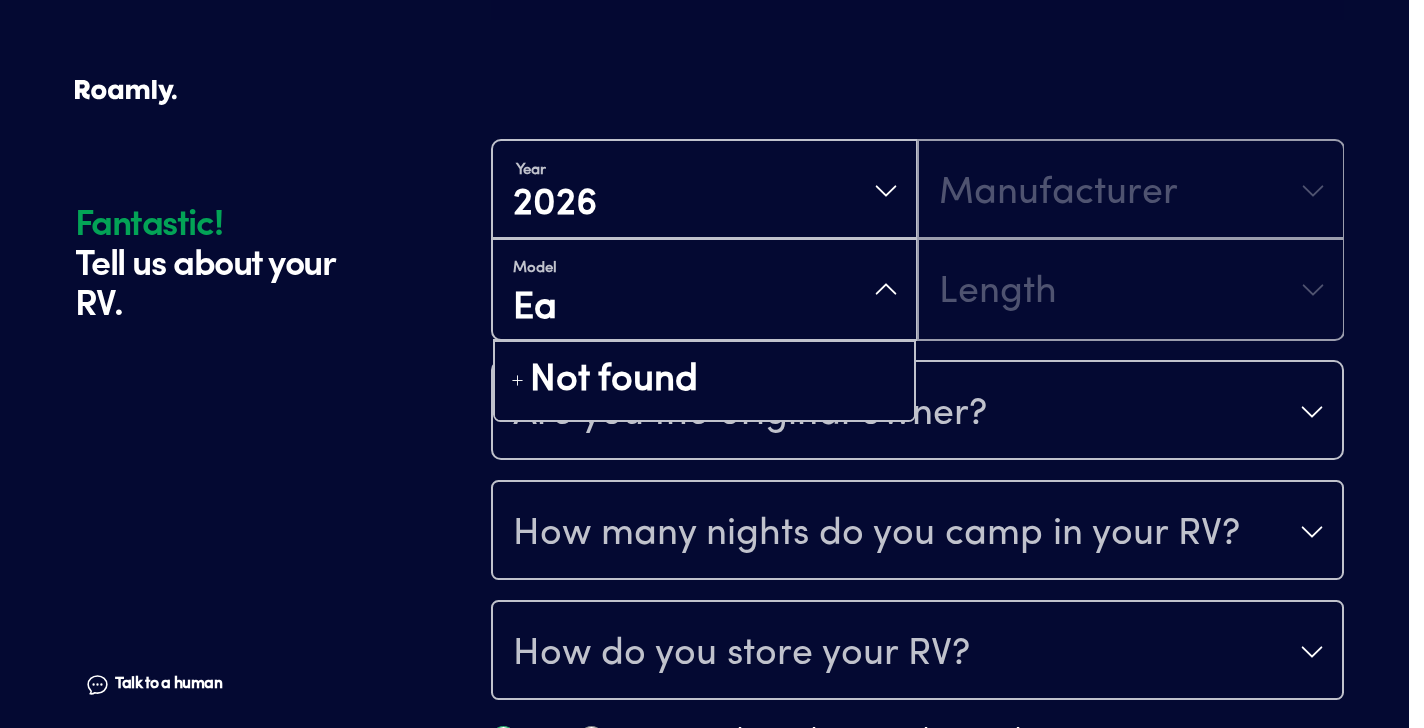 type on "E" 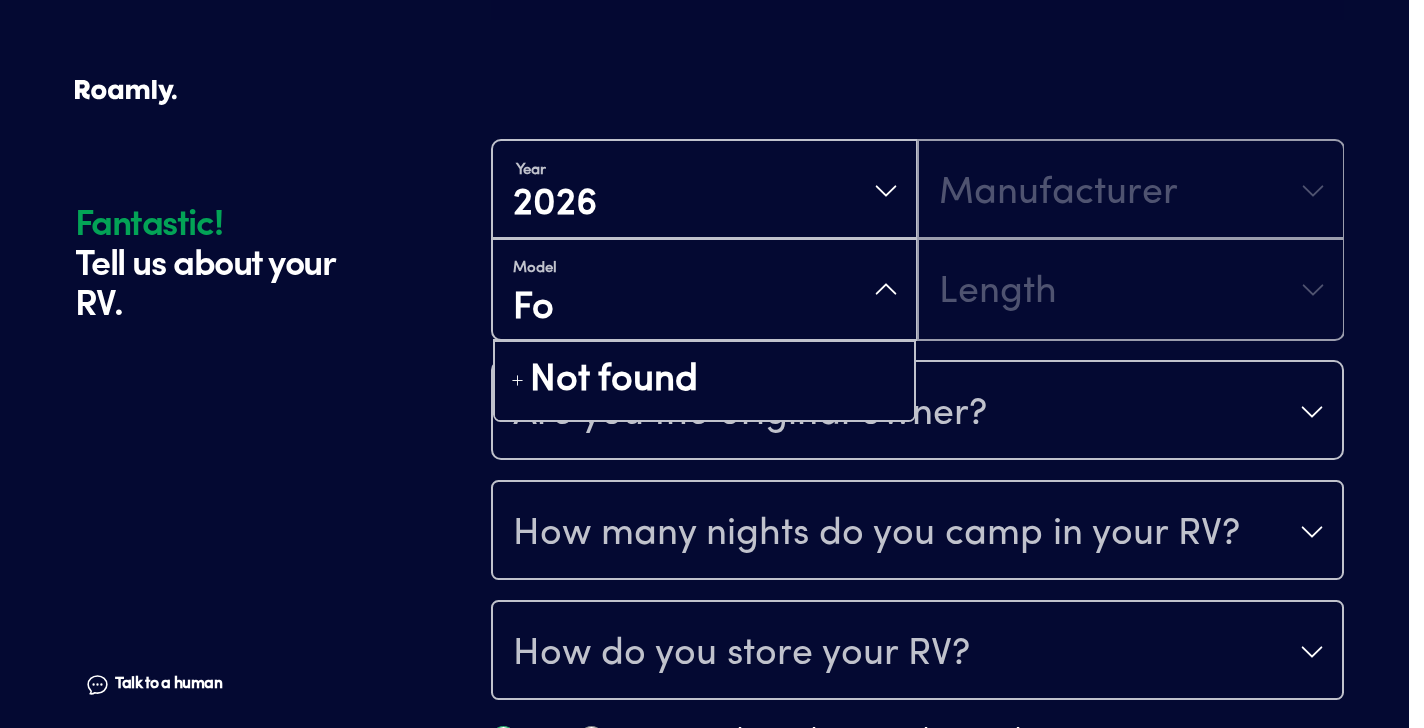 type on "F" 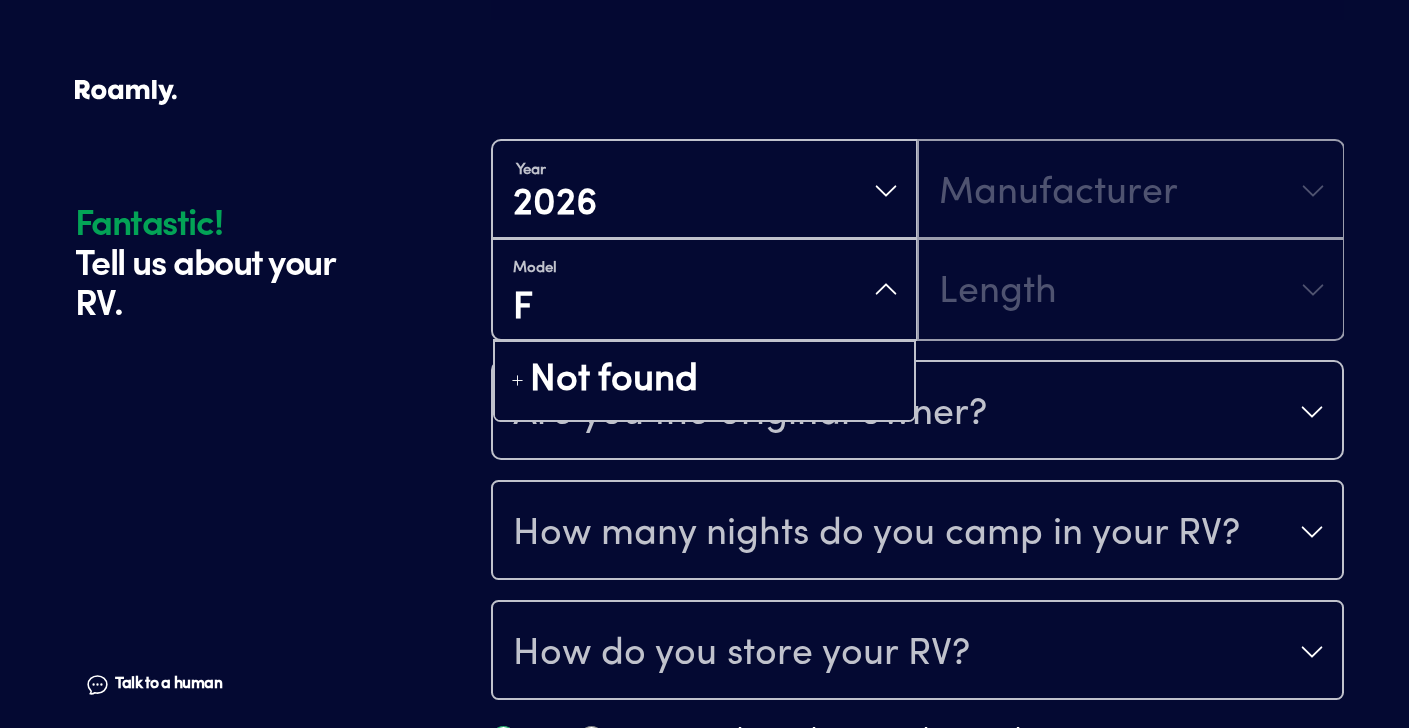 type 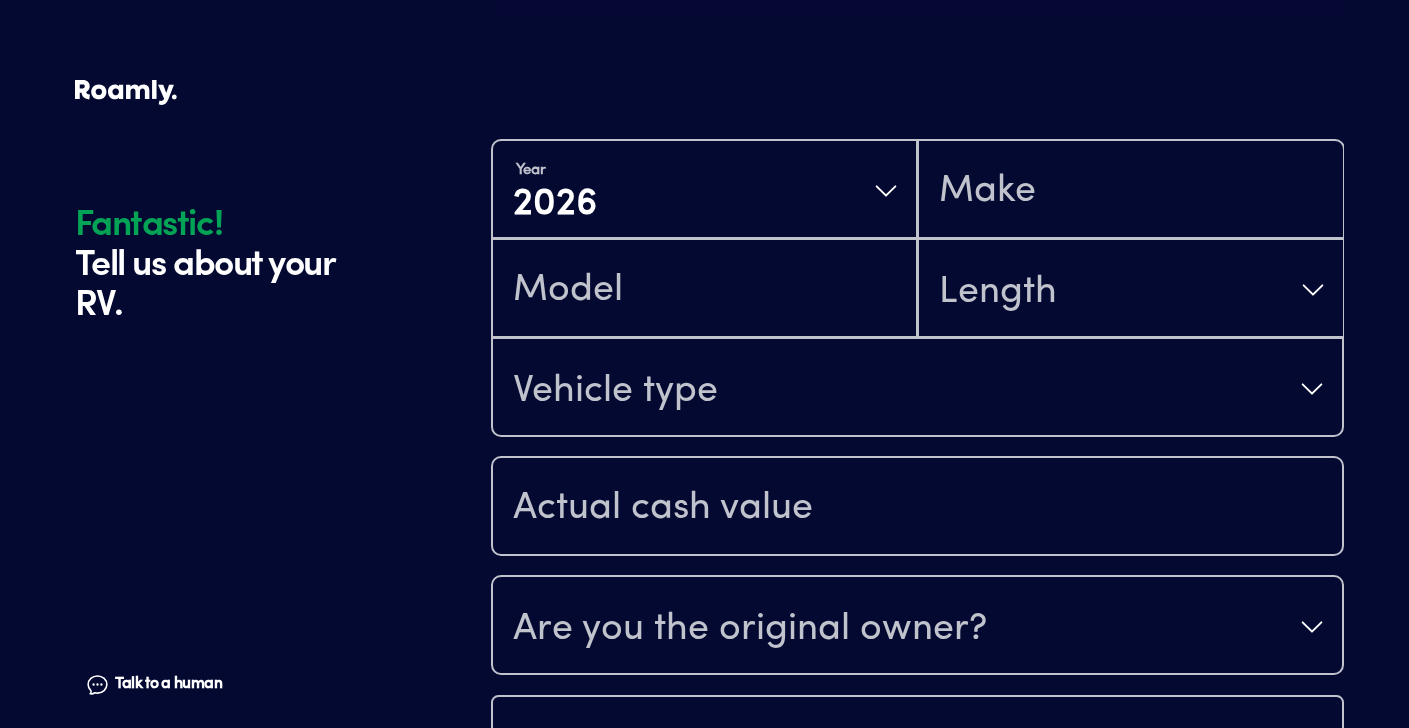 click at bounding box center [704, 290] 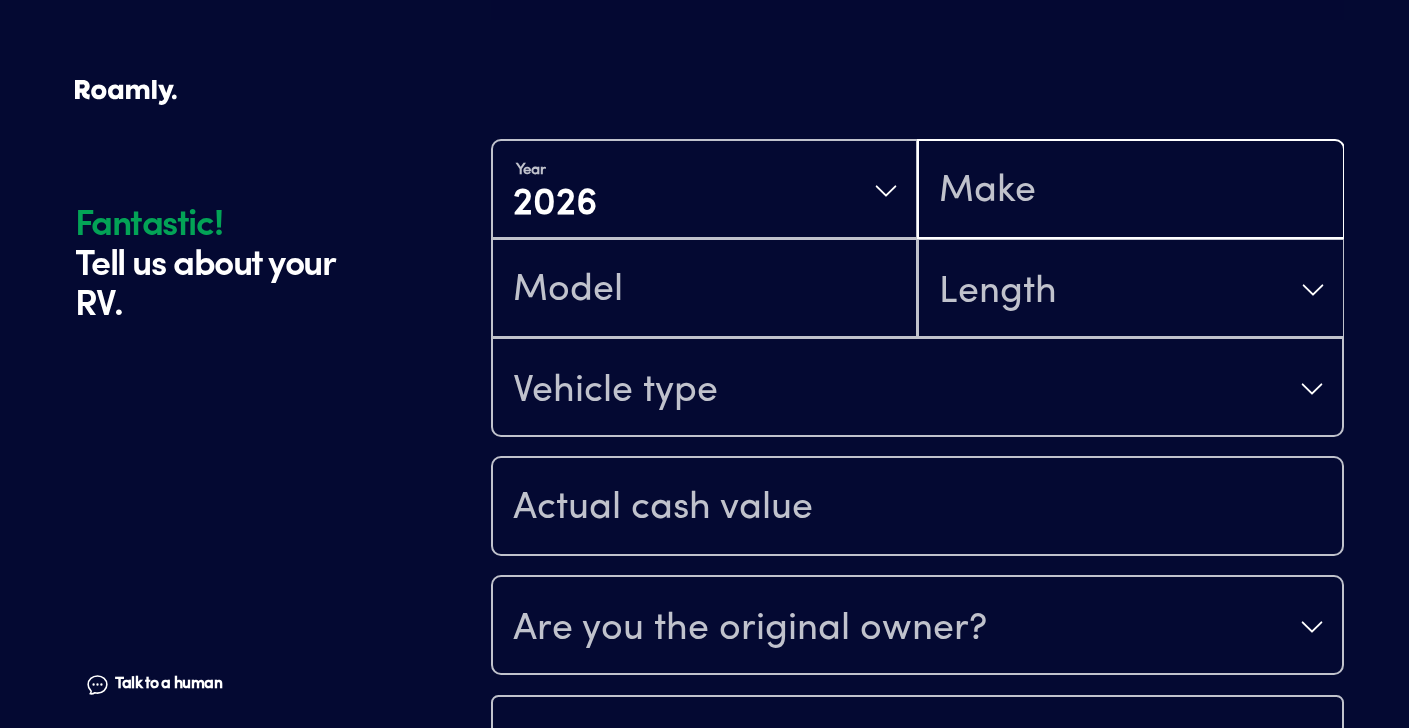 click at bounding box center [1130, 191] 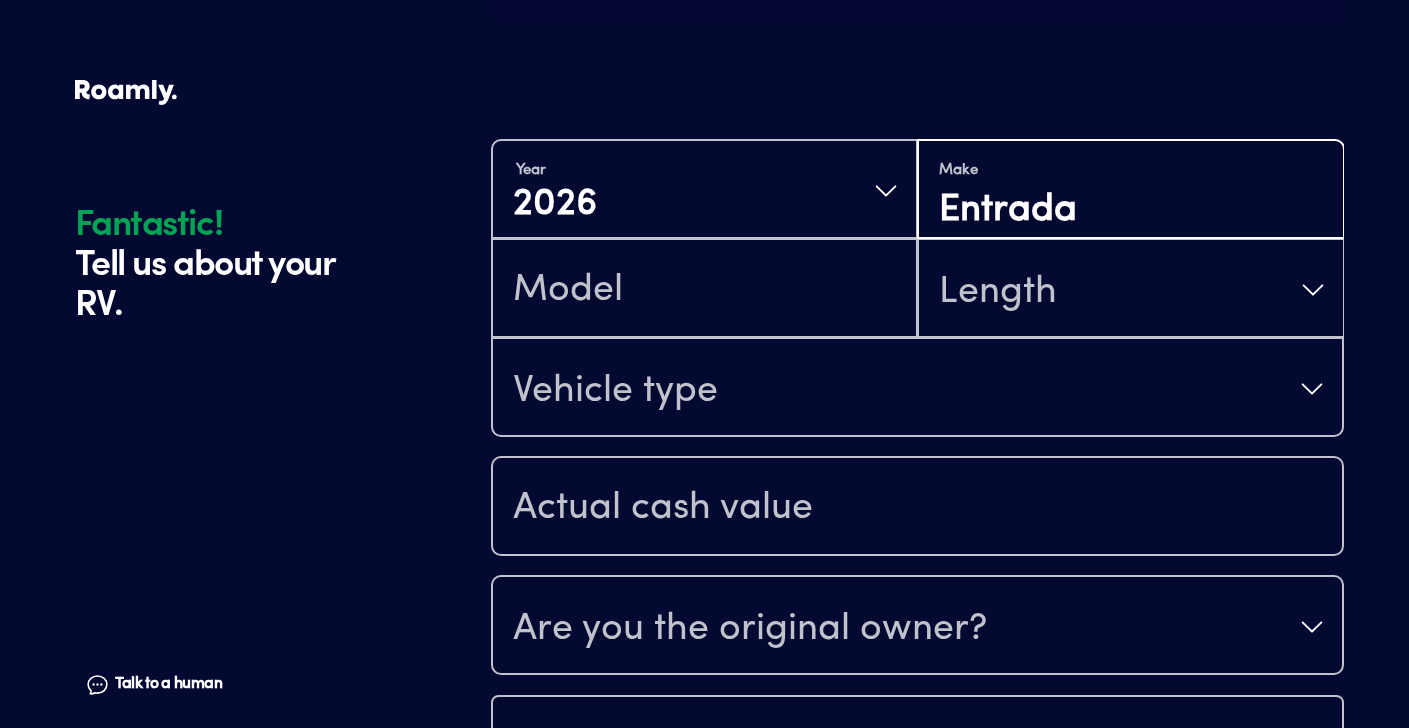 type on "Entrada" 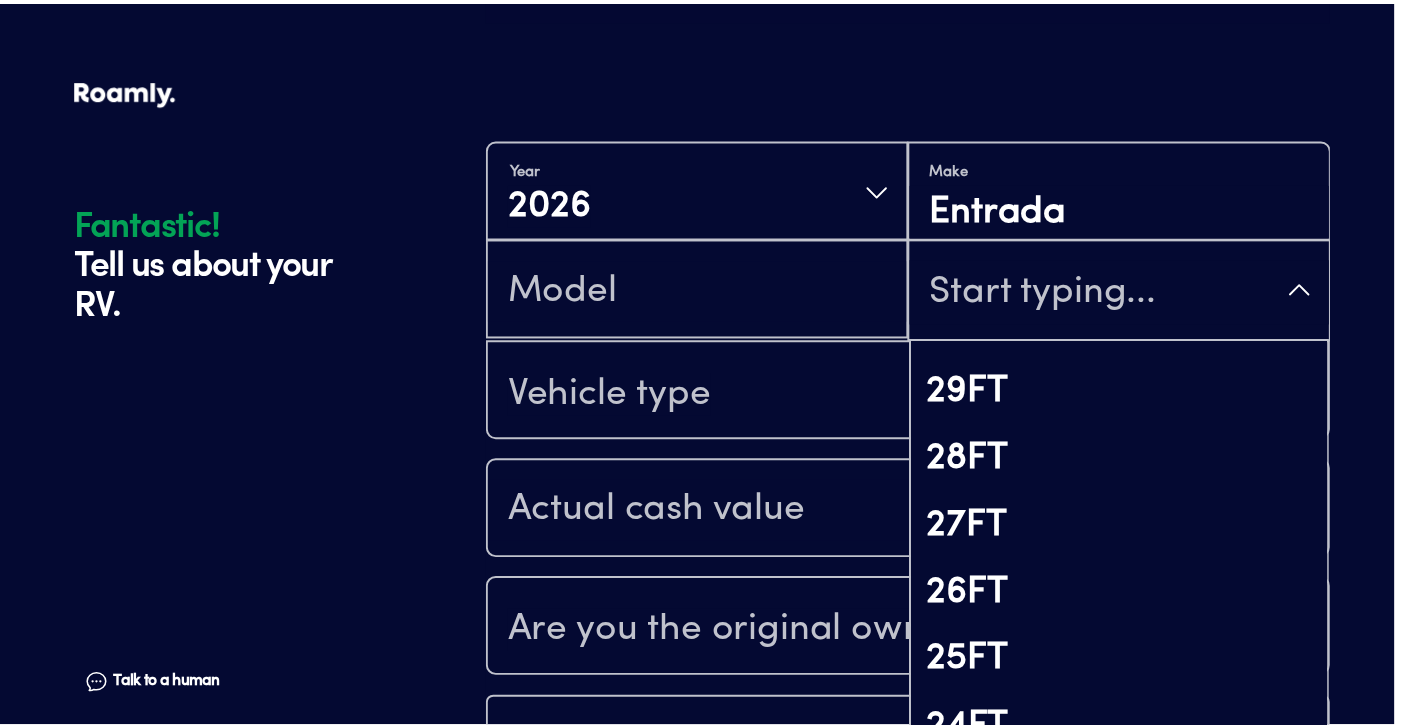 scroll, scrollTop: 1079, scrollLeft: 0, axis: vertical 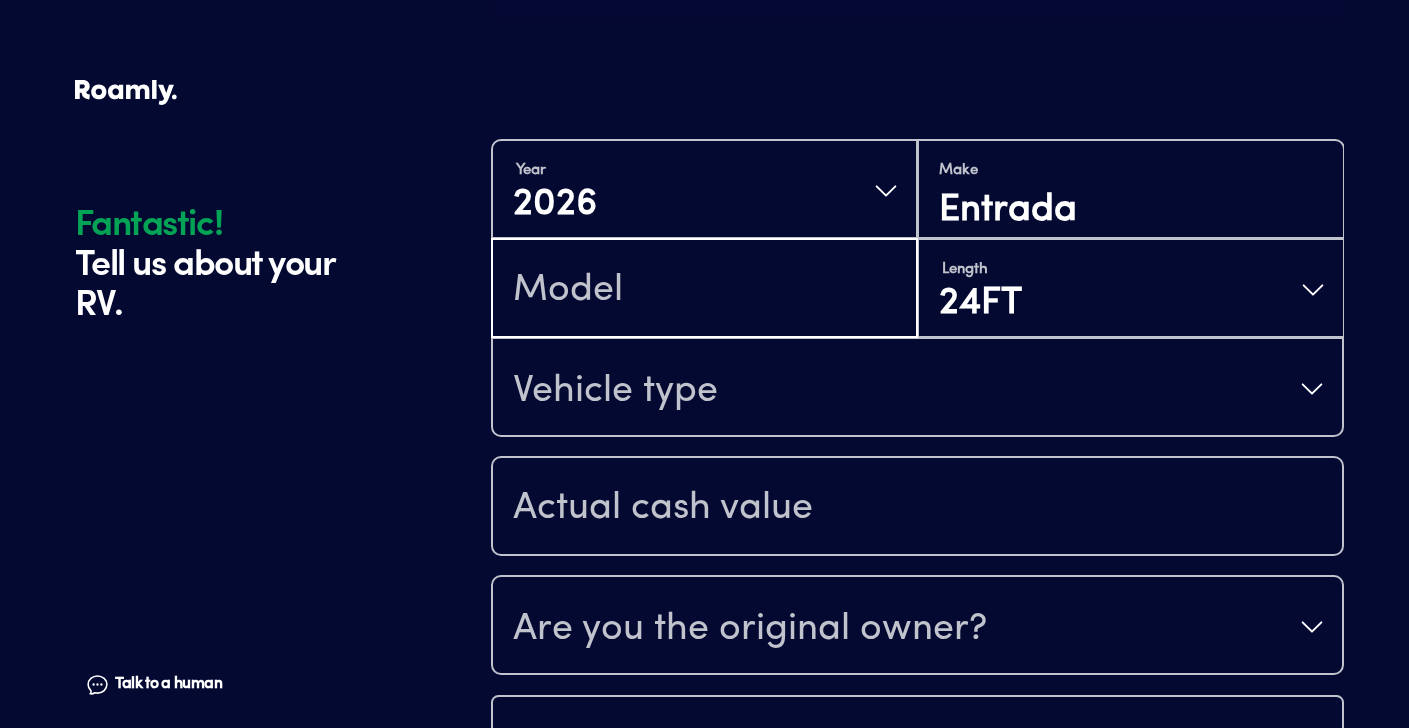 click at bounding box center [704, 290] 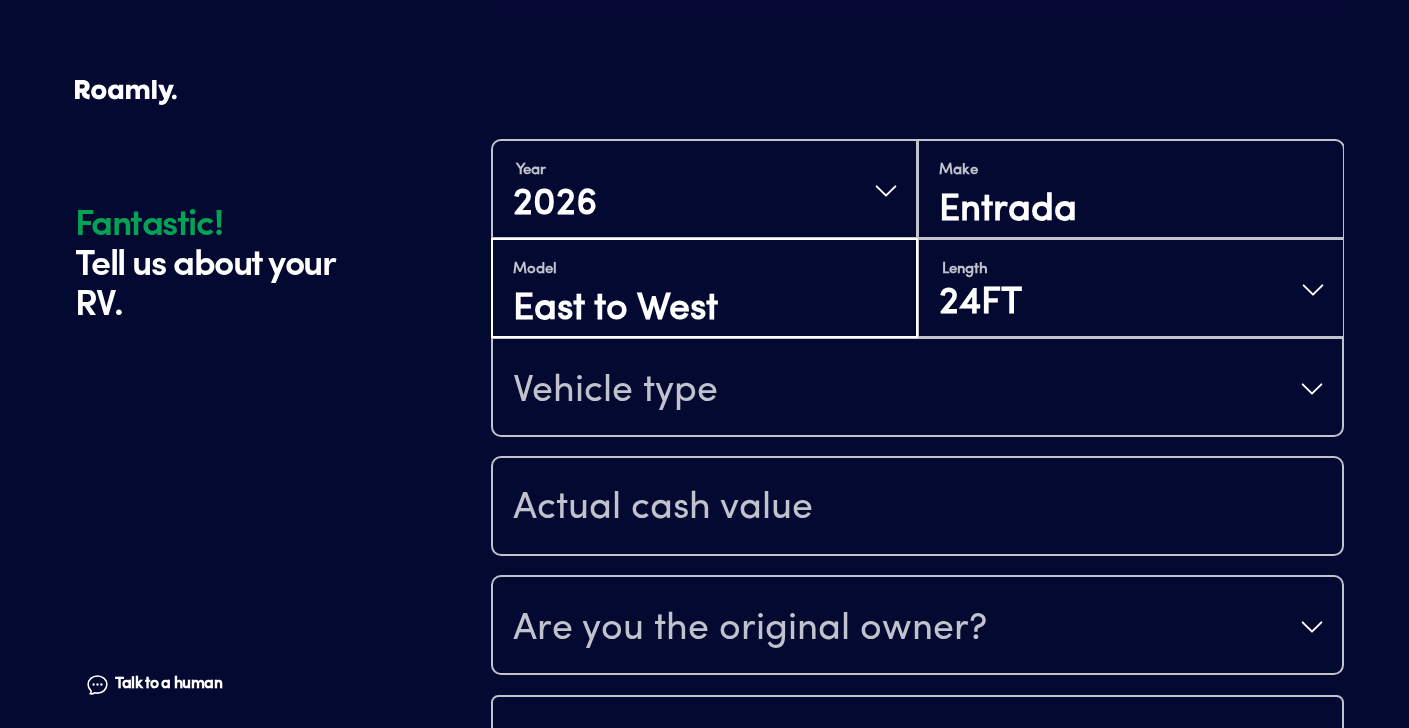type on "East to West" 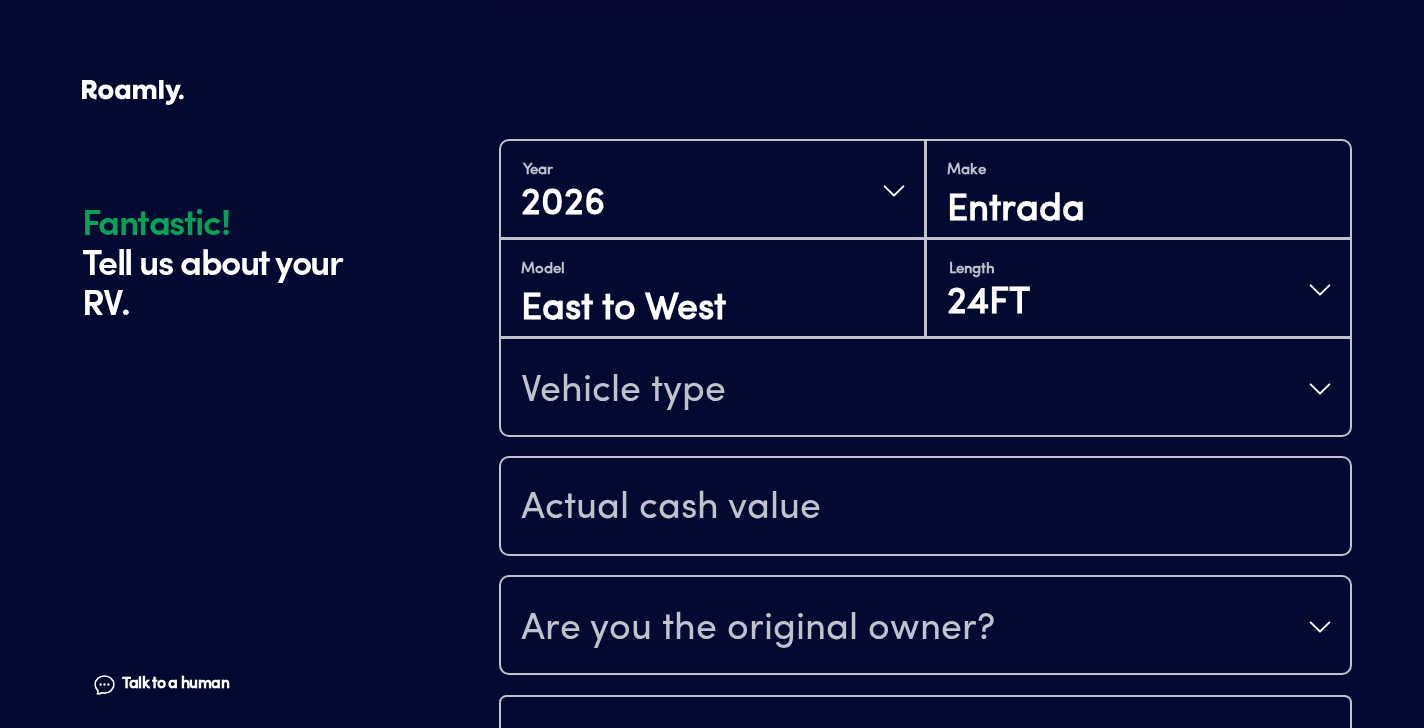 click on "Vehicle type" at bounding box center [623, 391] 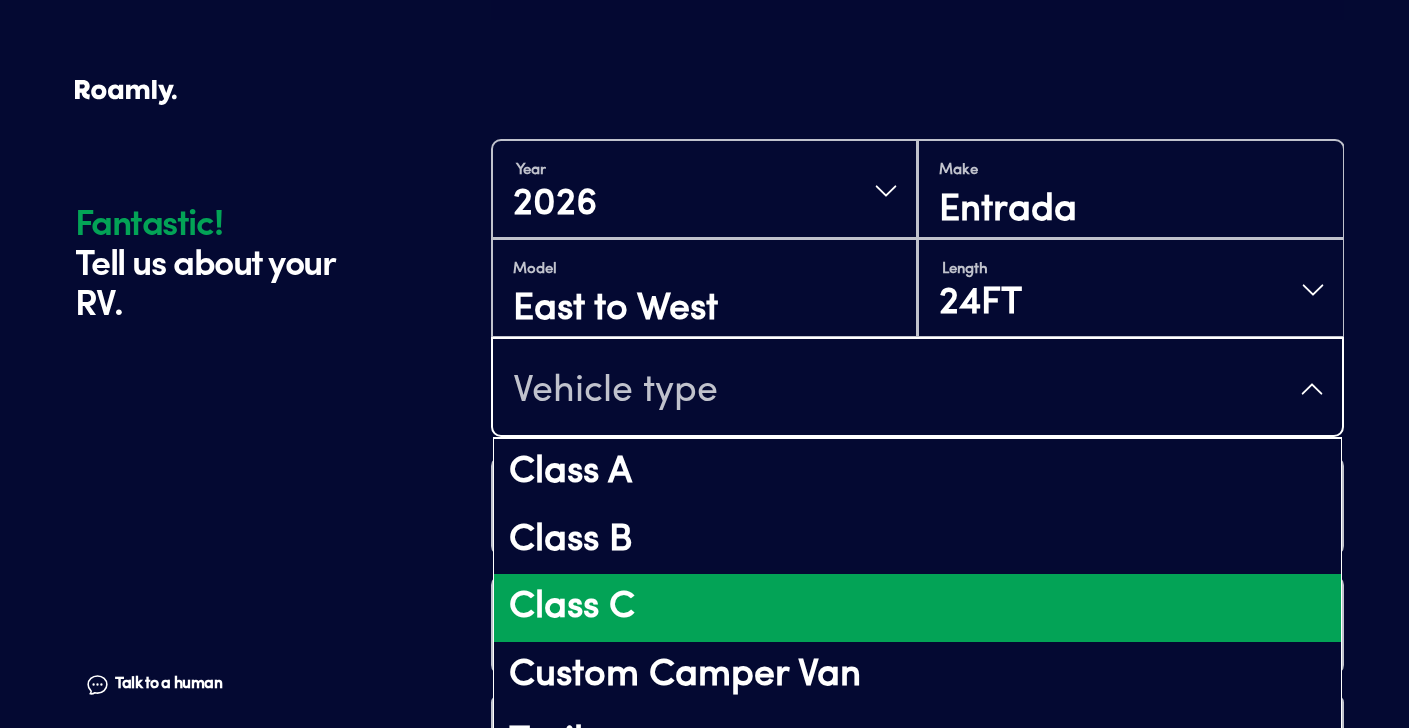 click on "Class C" at bounding box center (917, 608) 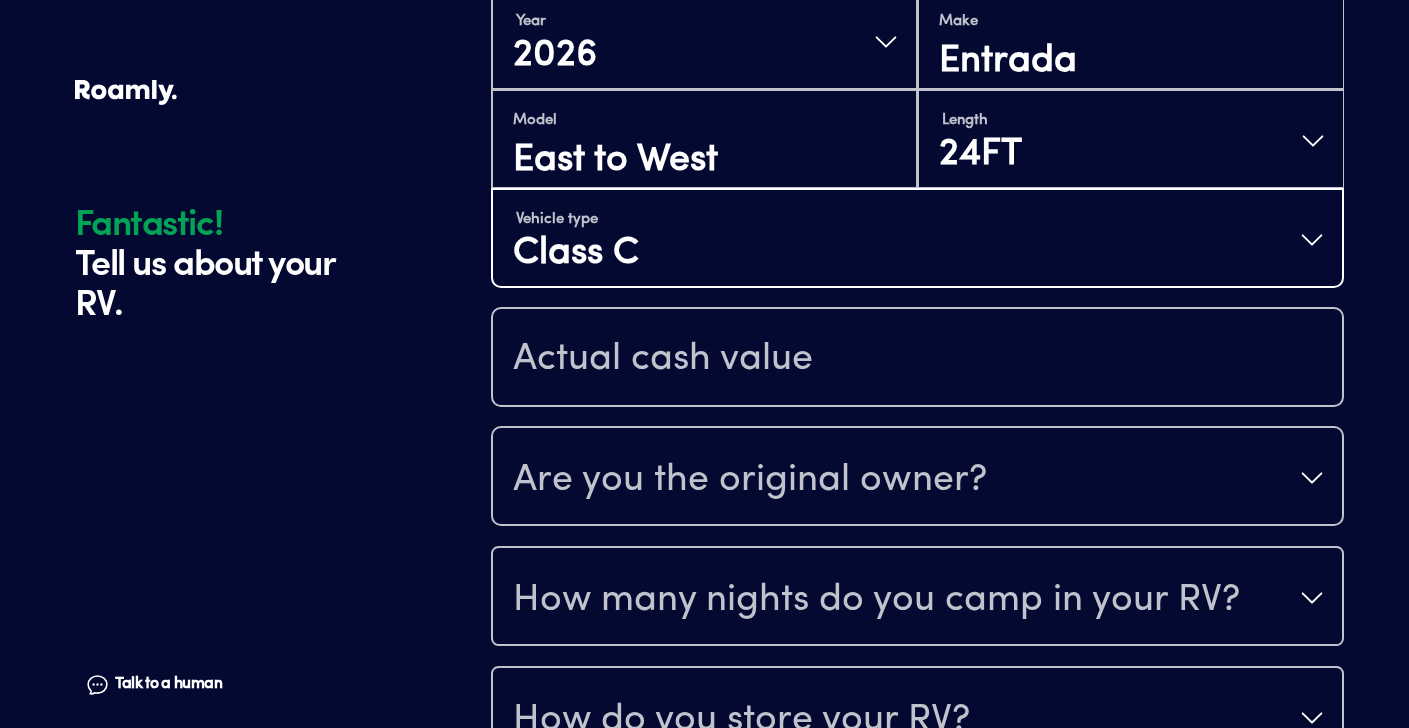 scroll, scrollTop: 557, scrollLeft: 0, axis: vertical 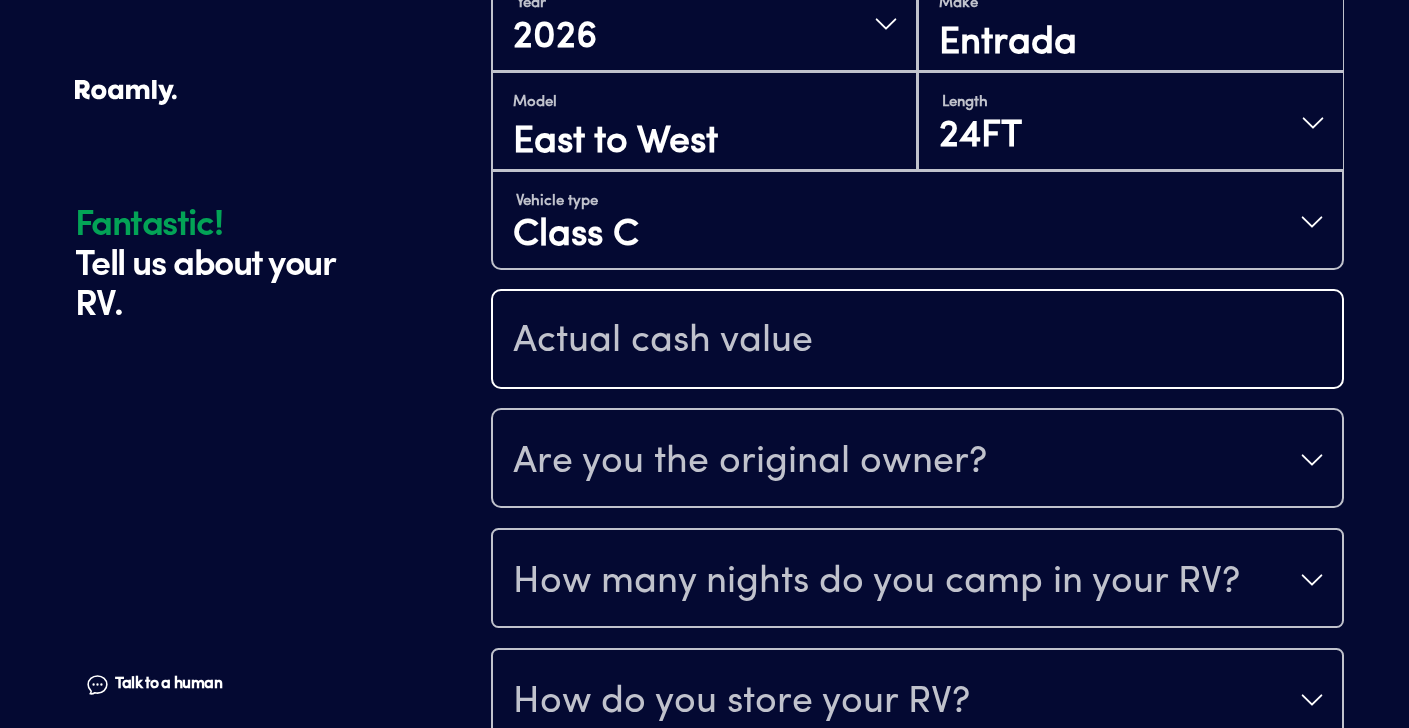 click at bounding box center [917, 341] 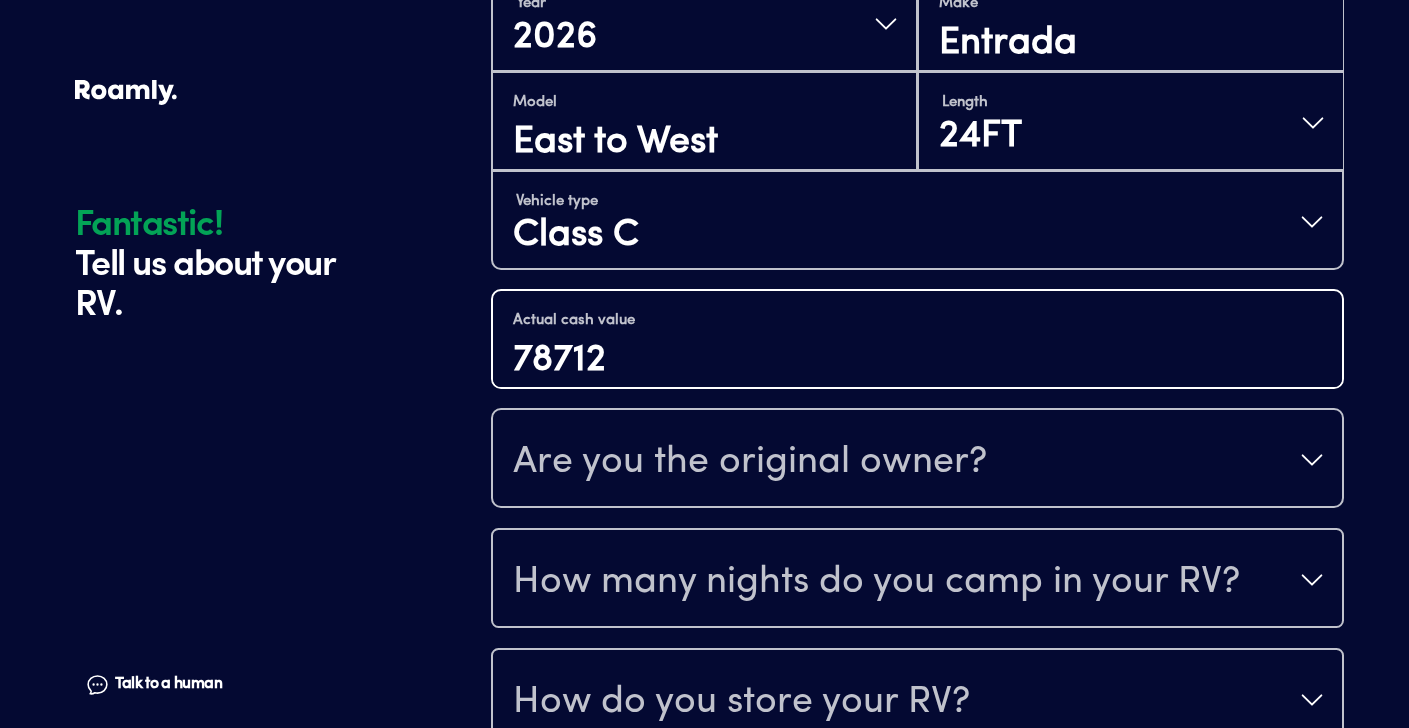 type on "78712" 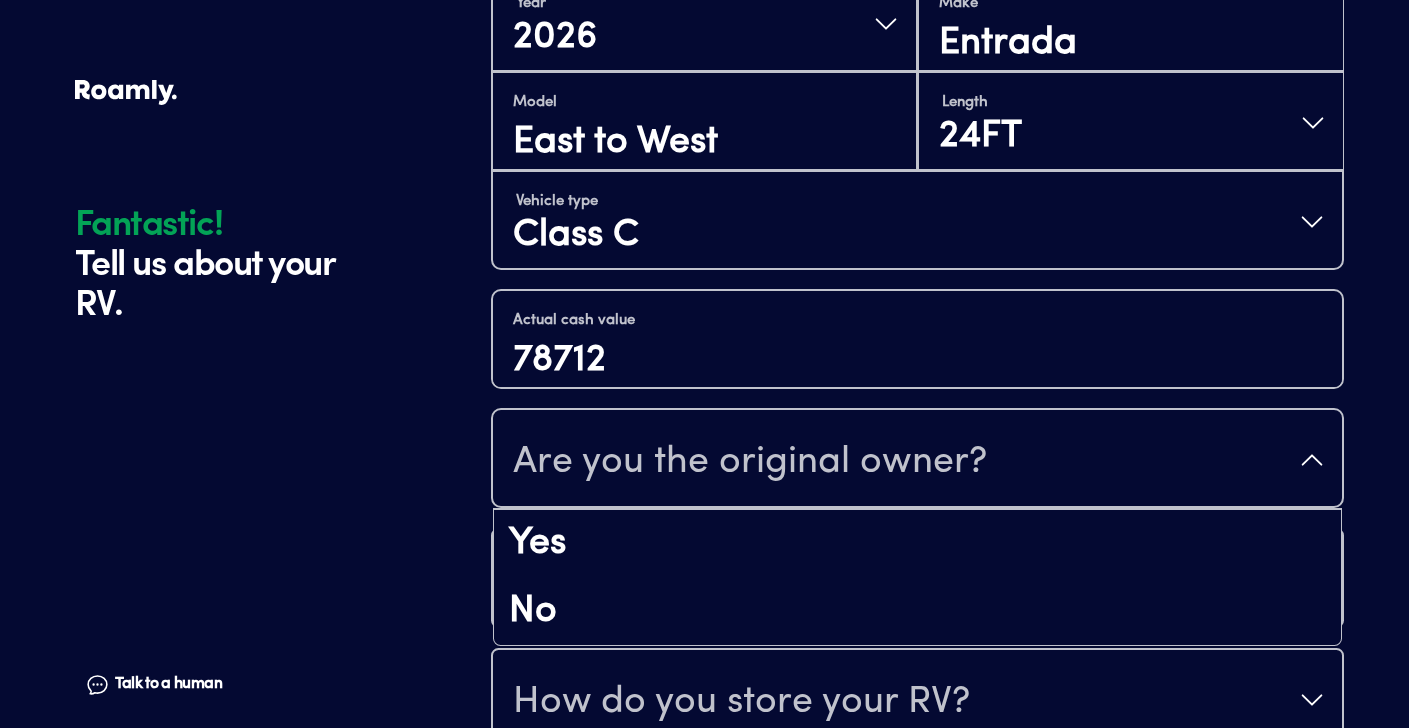 click on "Are you the original owner?" at bounding box center (750, 462) 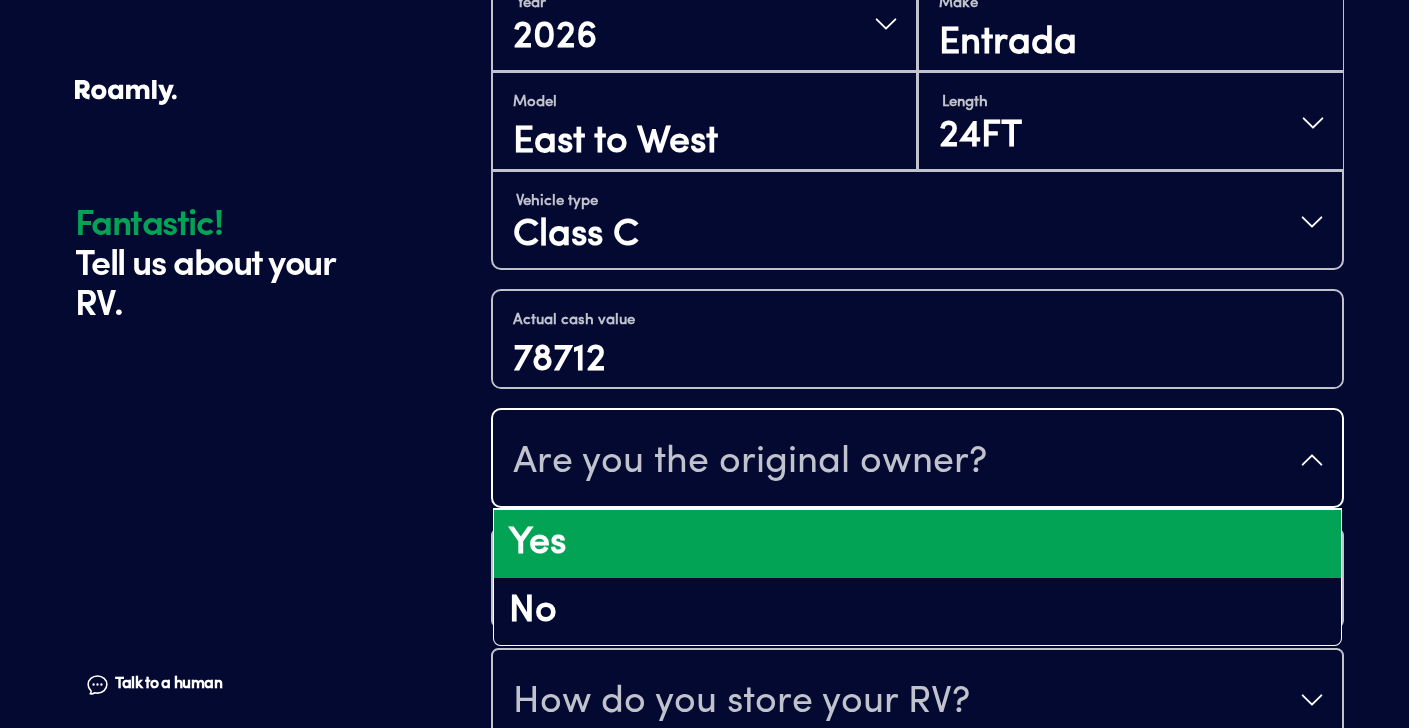 click on "Yes" at bounding box center (917, 544) 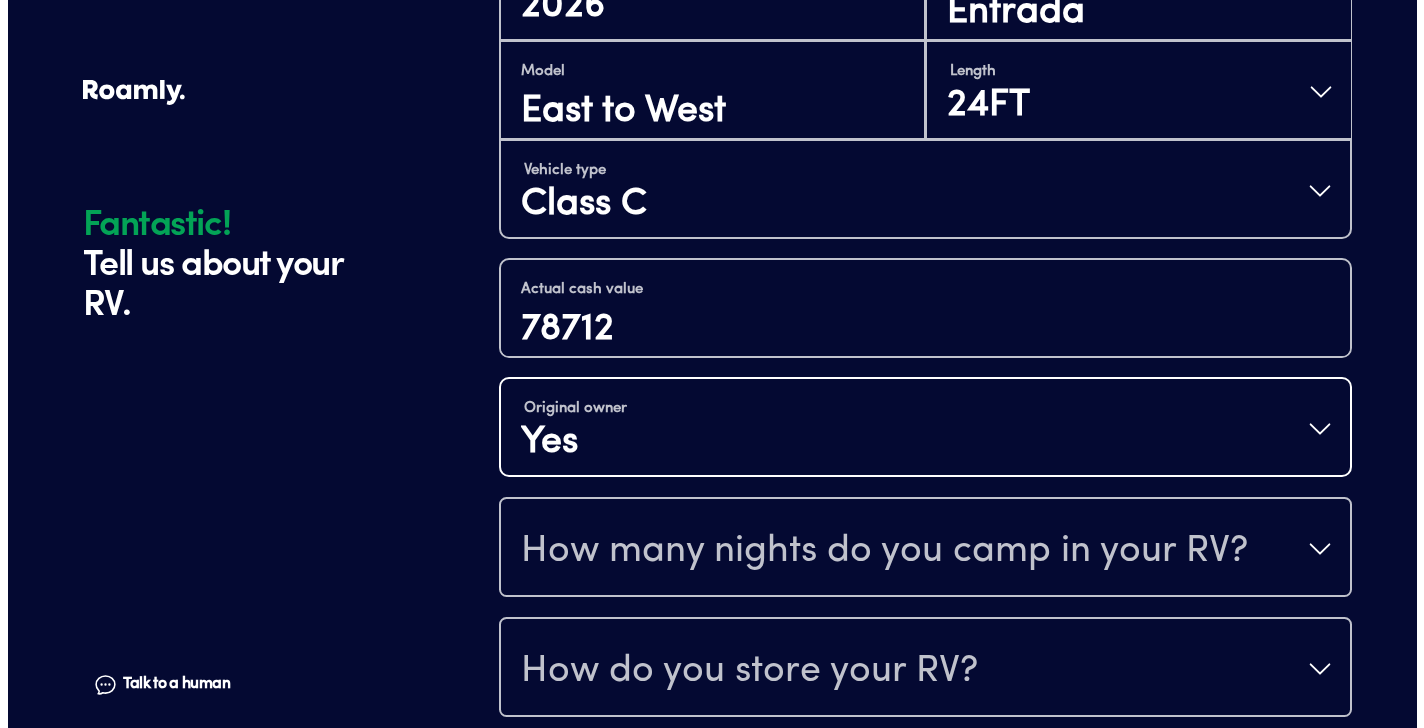 scroll, scrollTop: 686, scrollLeft: 0, axis: vertical 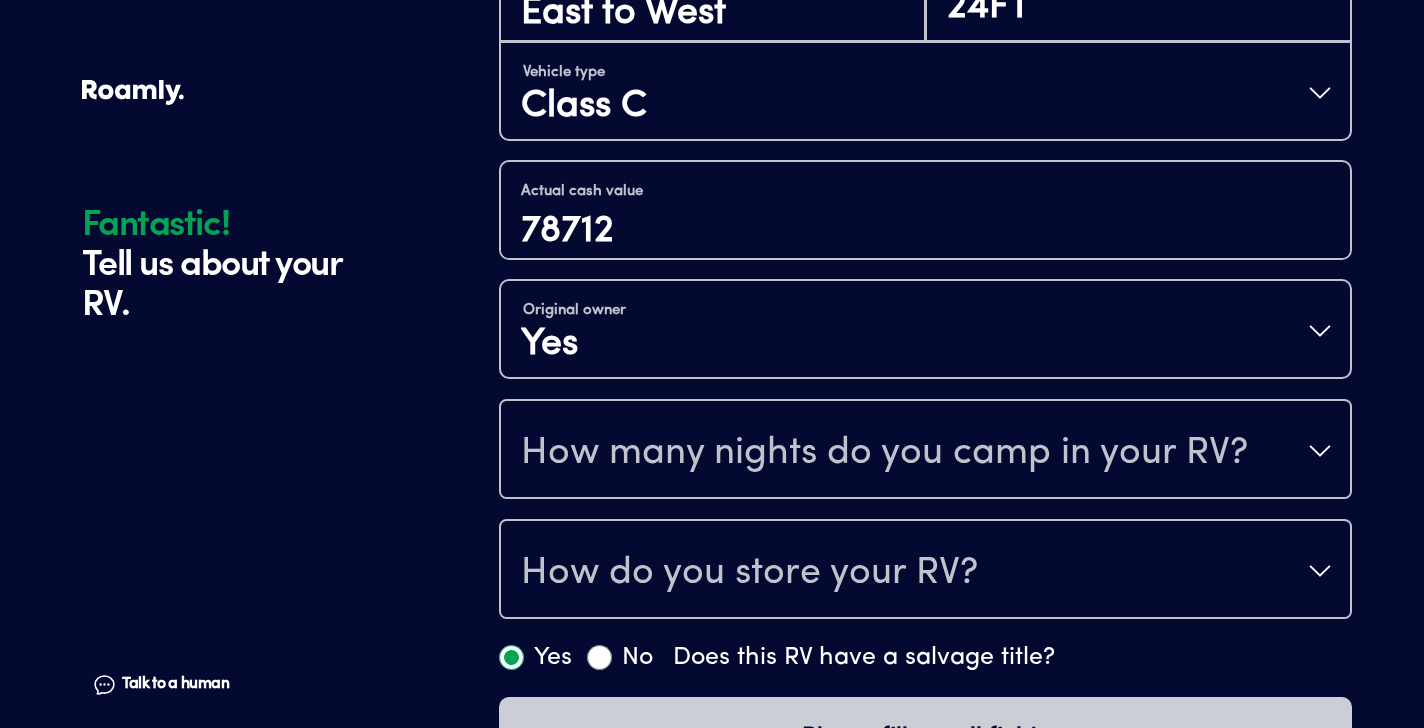 click on "How many nights do you camp in your RV?" at bounding box center (884, 453) 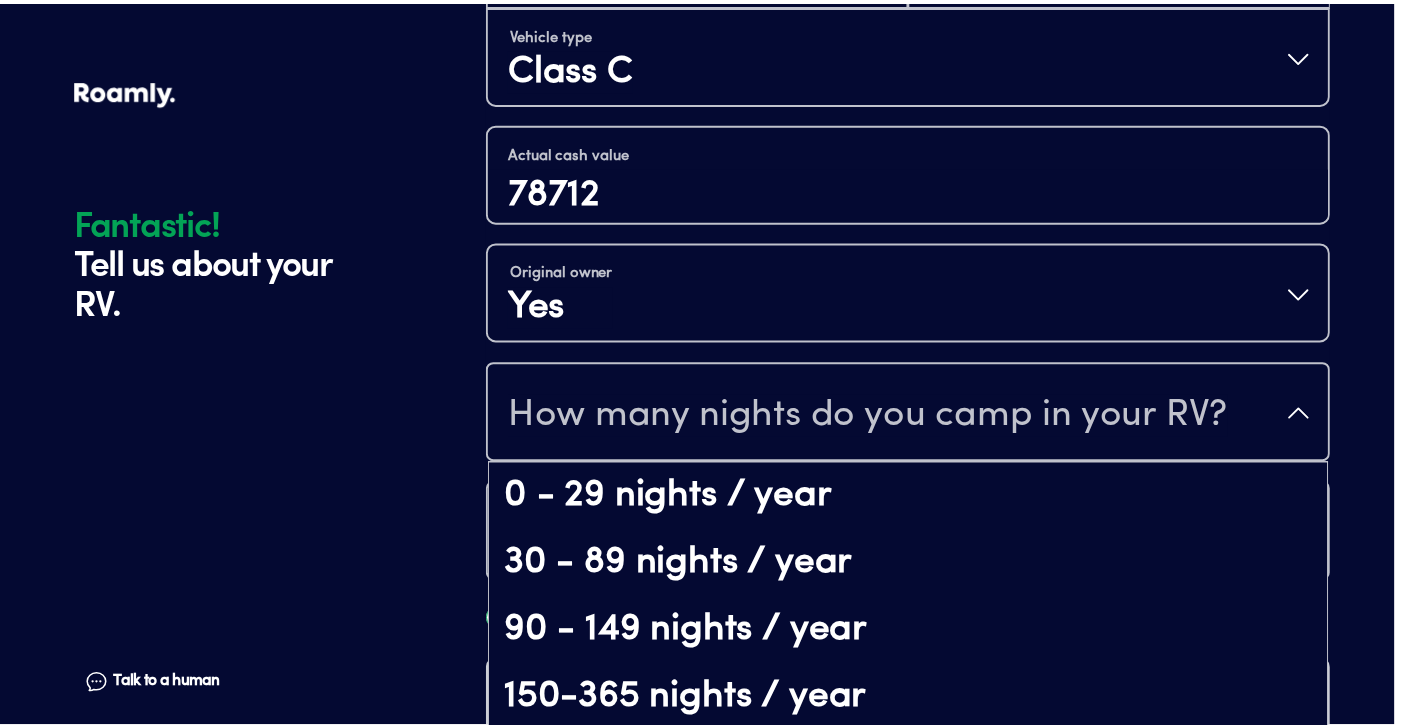 scroll, scrollTop: 41, scrollLeft: 0, axis: vertical 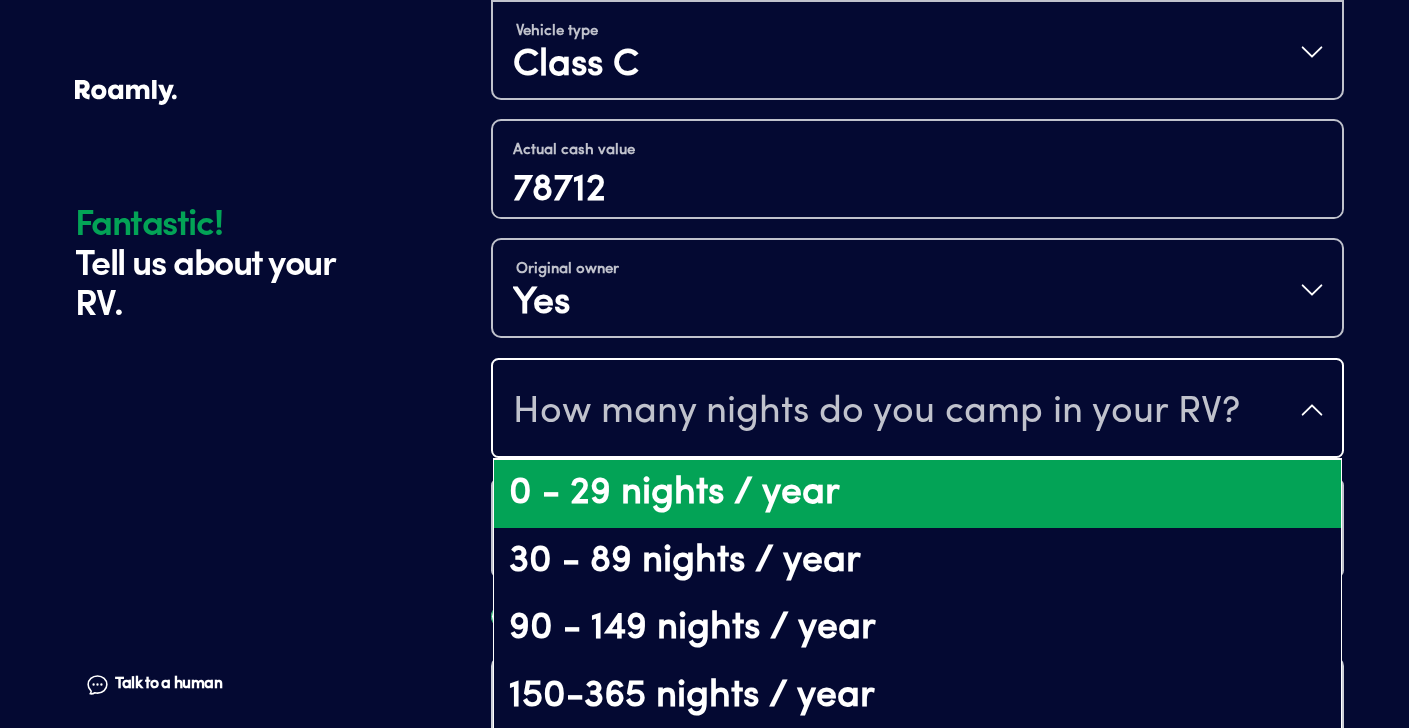 click on "0 - 29 nights / year" at bounding box center [917, 494] 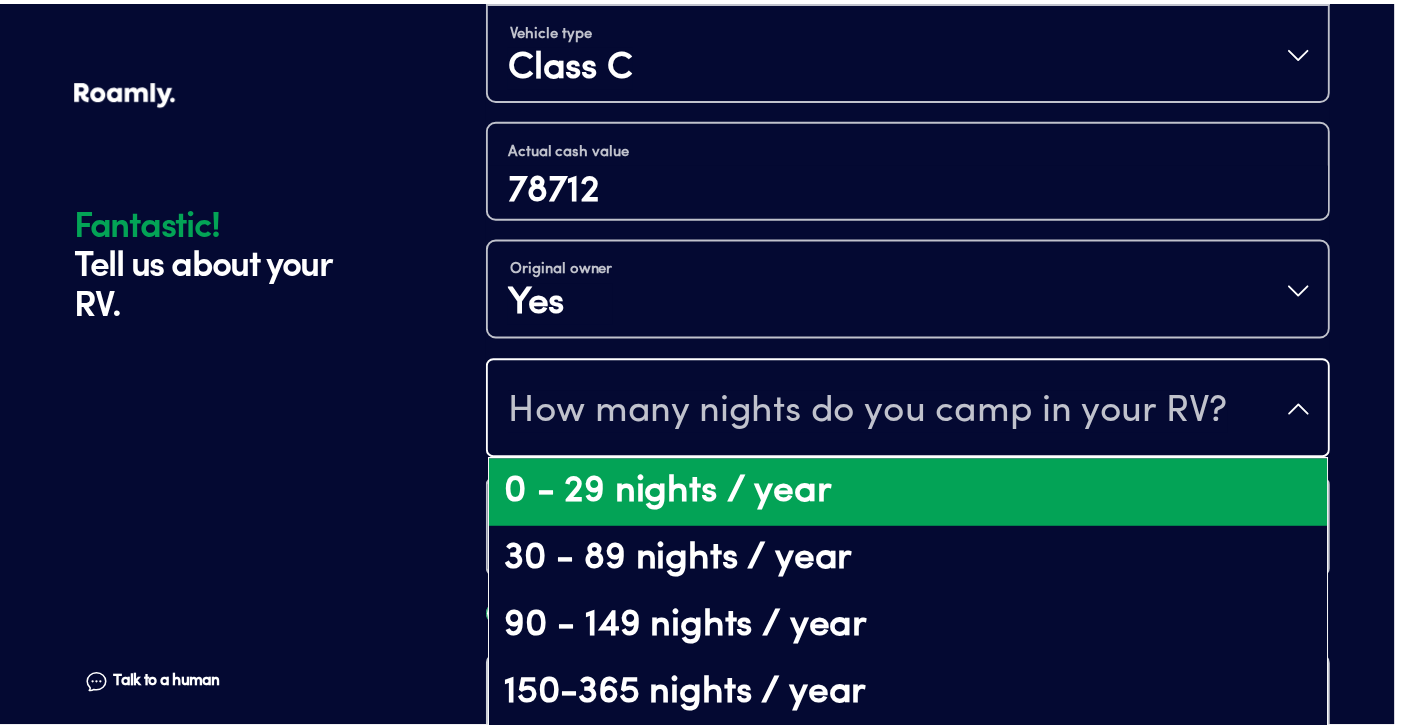 scroll, scrollTop: 0, scrollLeft: 0, axis: both 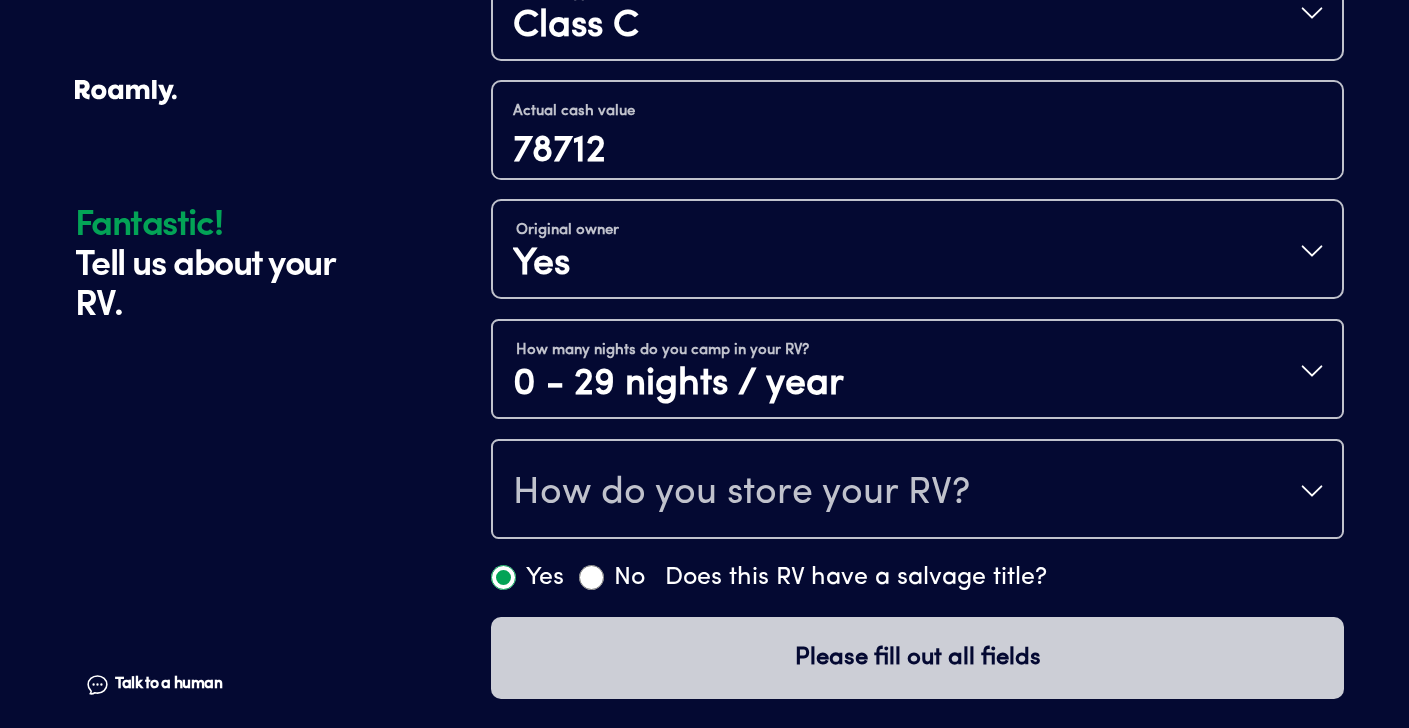 click on "How do you store your RV?" at bounding box center (741, 493) 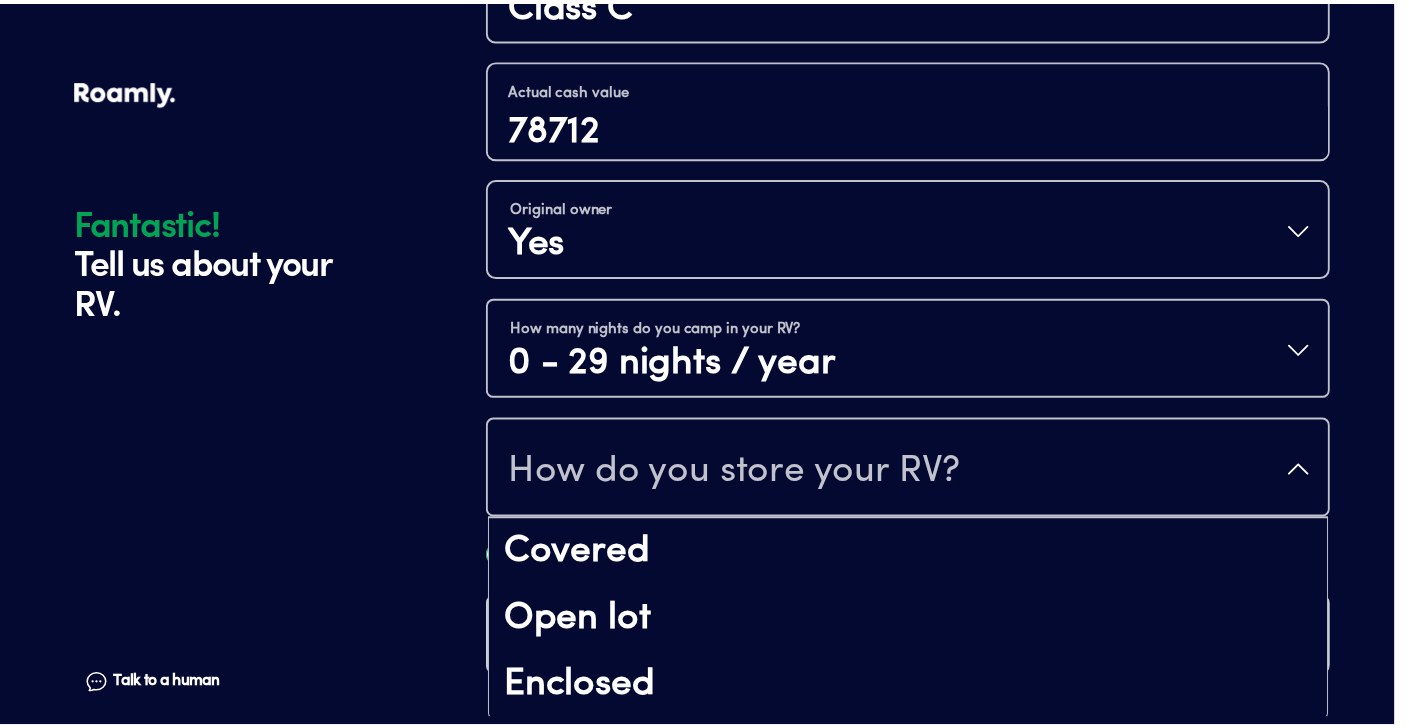 scroll, scrollTop: 26, scrollLeft: 0, axis: vertical 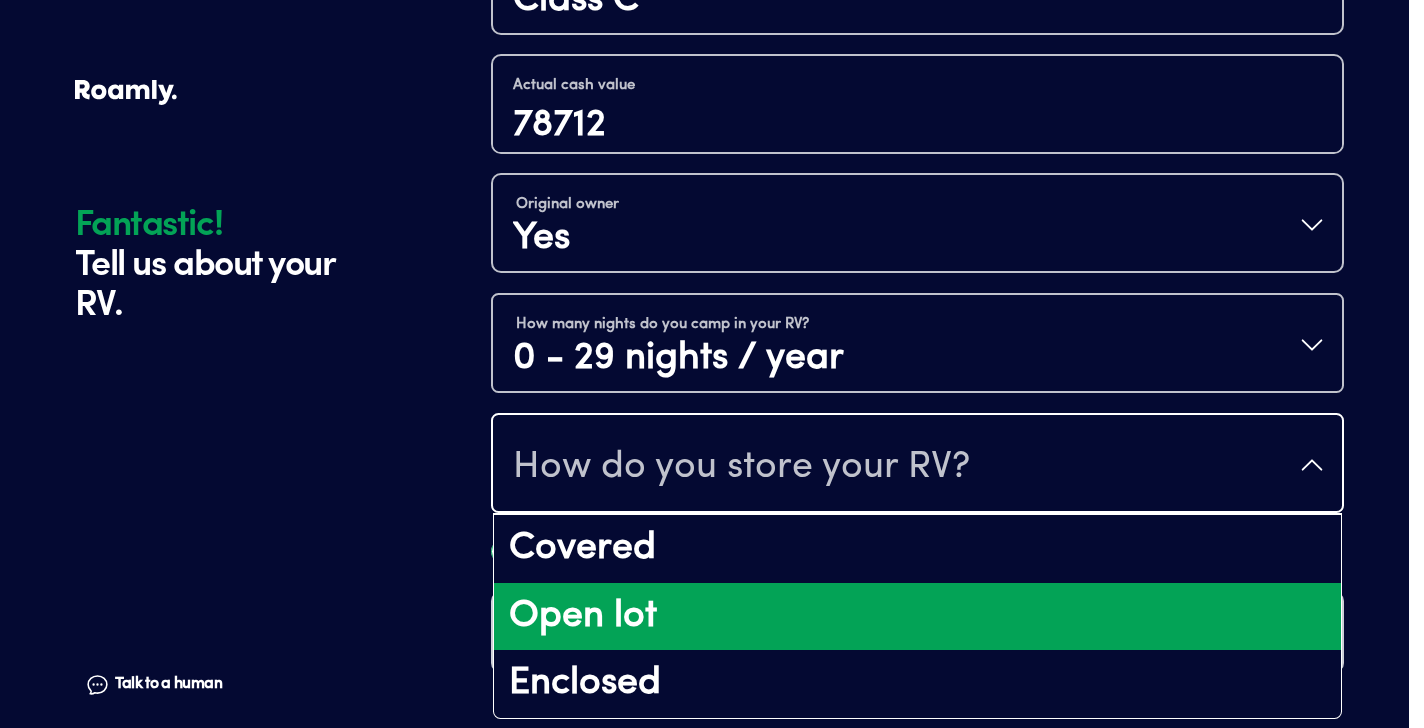click on "Open lot" at bounding box center [917, 617] 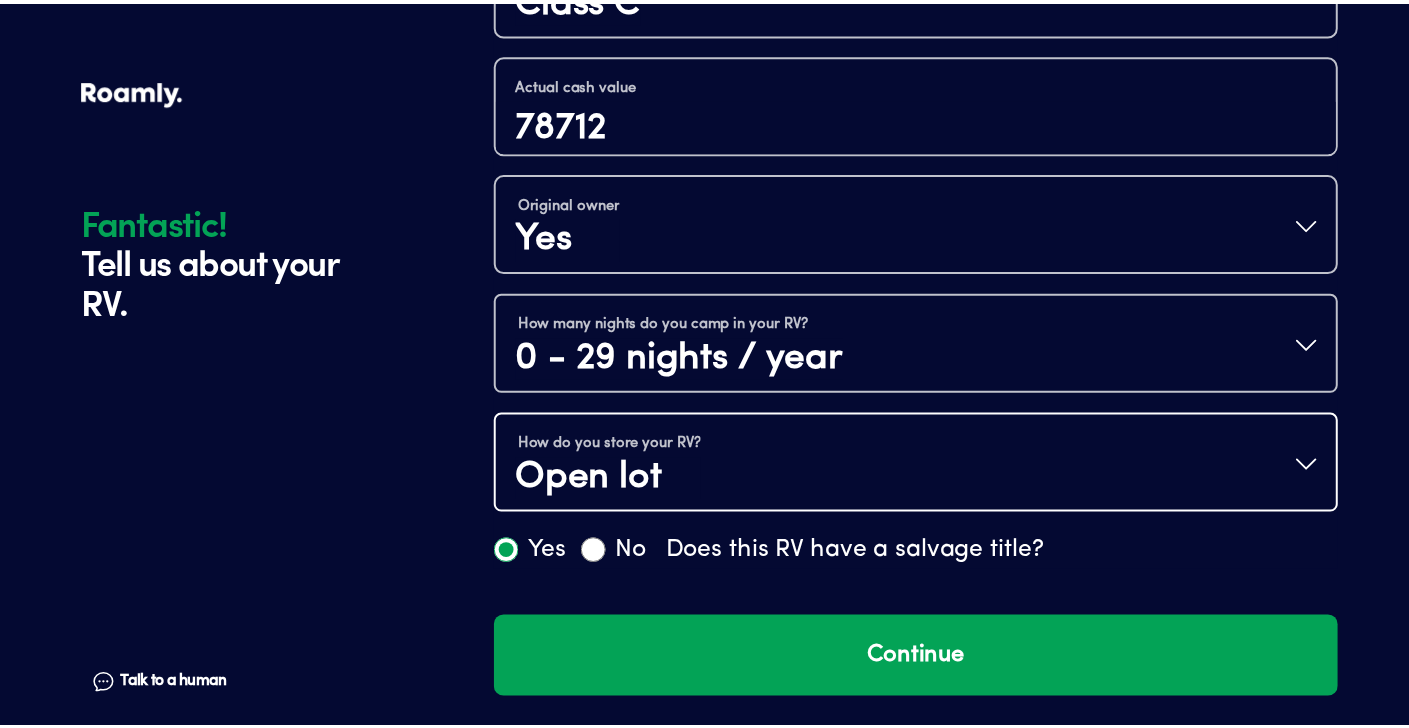scroll, scrollTop: 0, scrollLeft: 0, axis: both 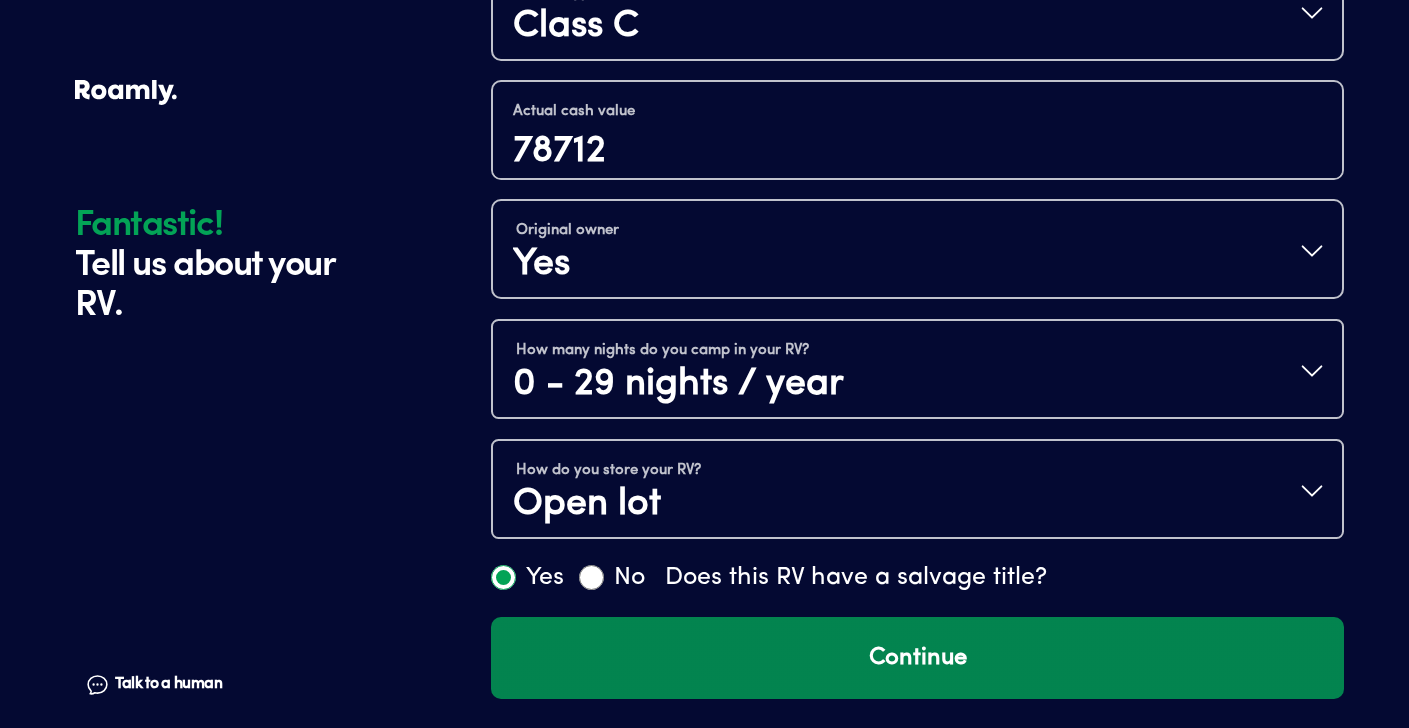 click on "Continue" at bounding box center [917, 658] 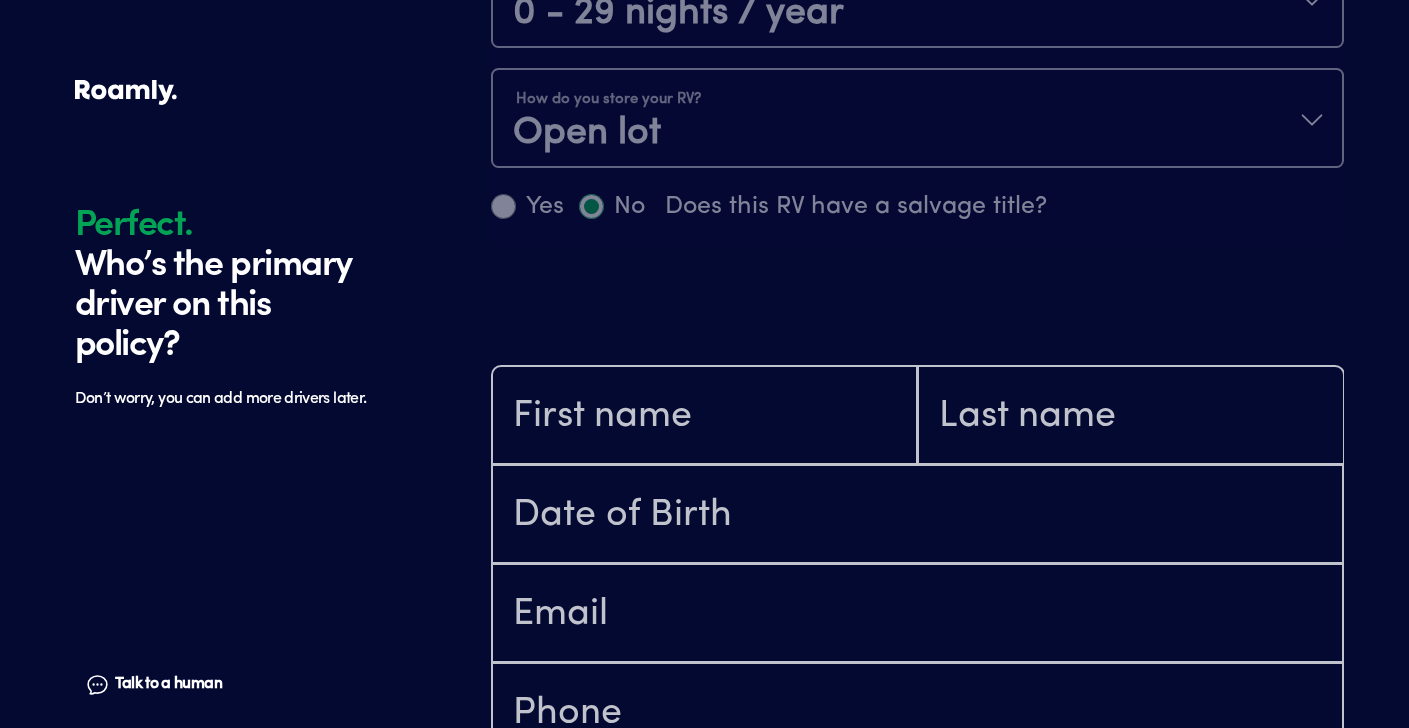 scroll, scrollTop: 1168, scrollLeft: 0, axis: vertical 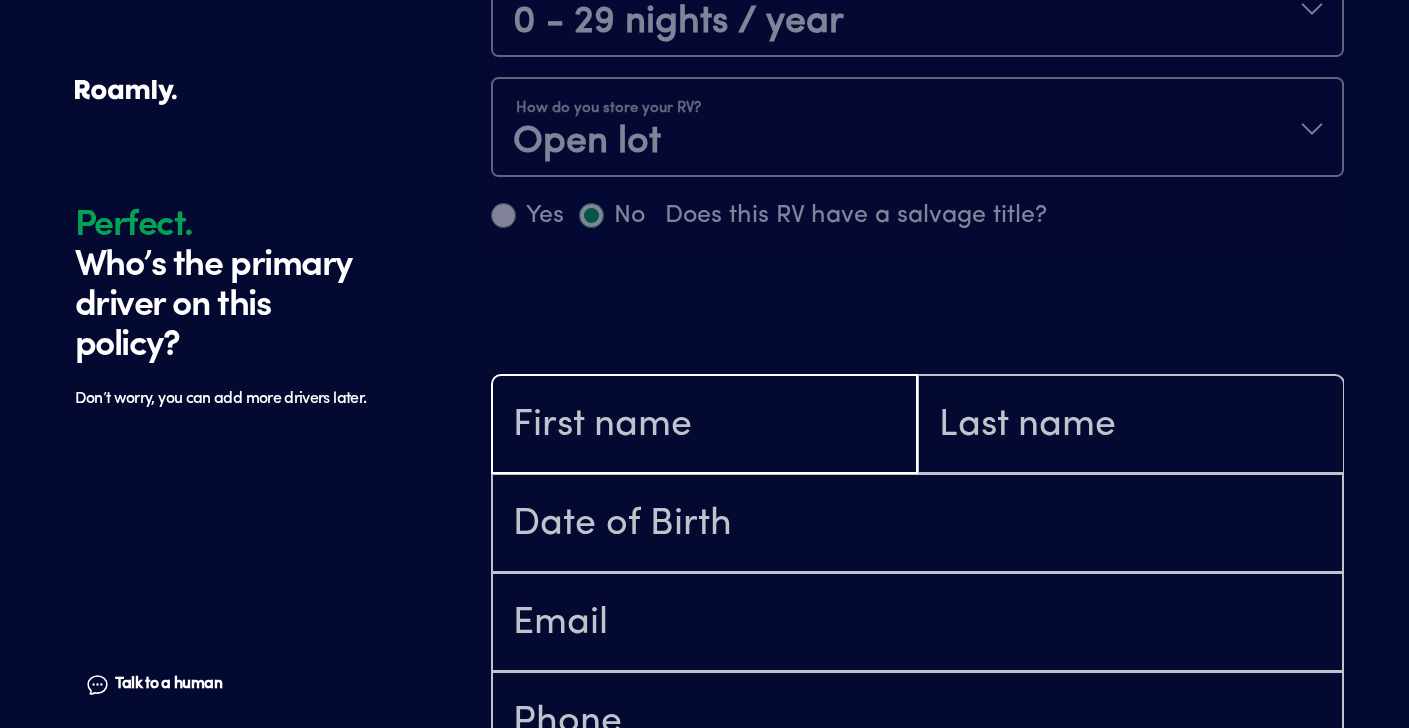 click at bounding box center [704, 426] 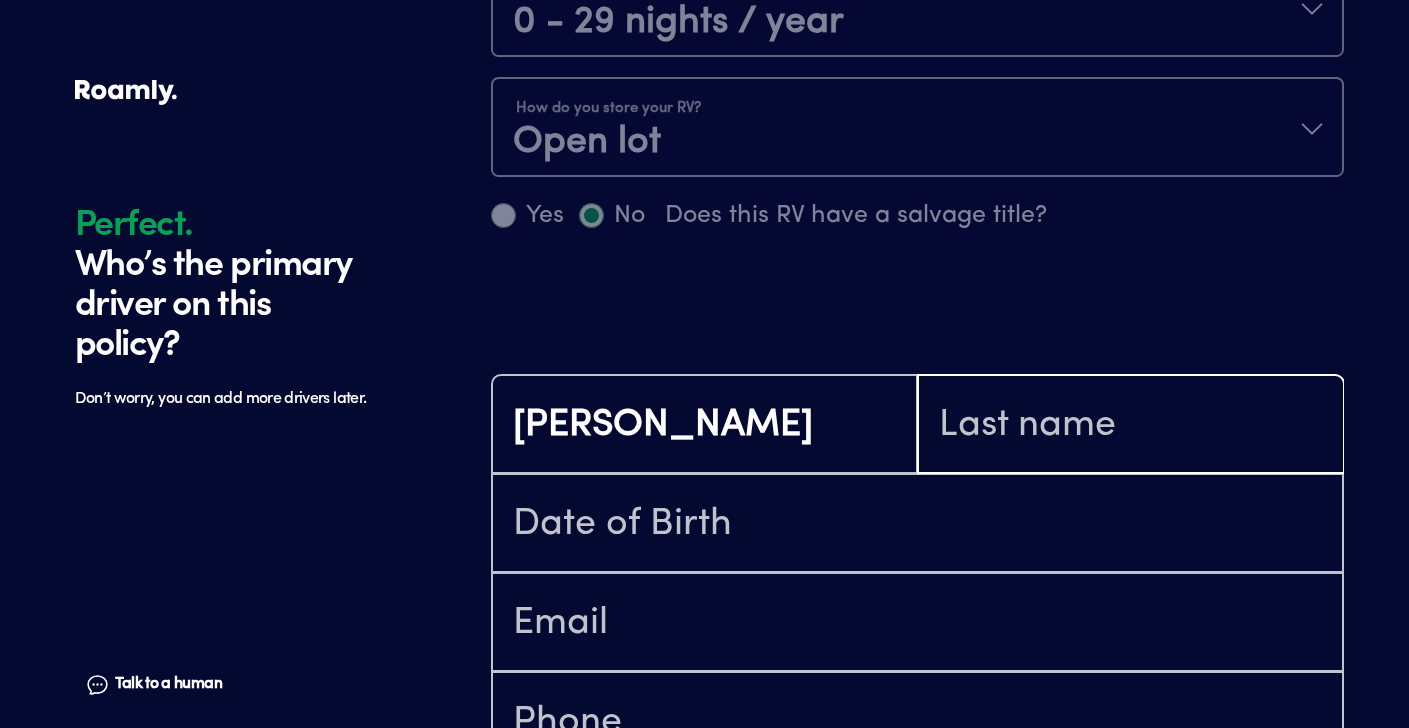 type on "[PERSON_NAME]" 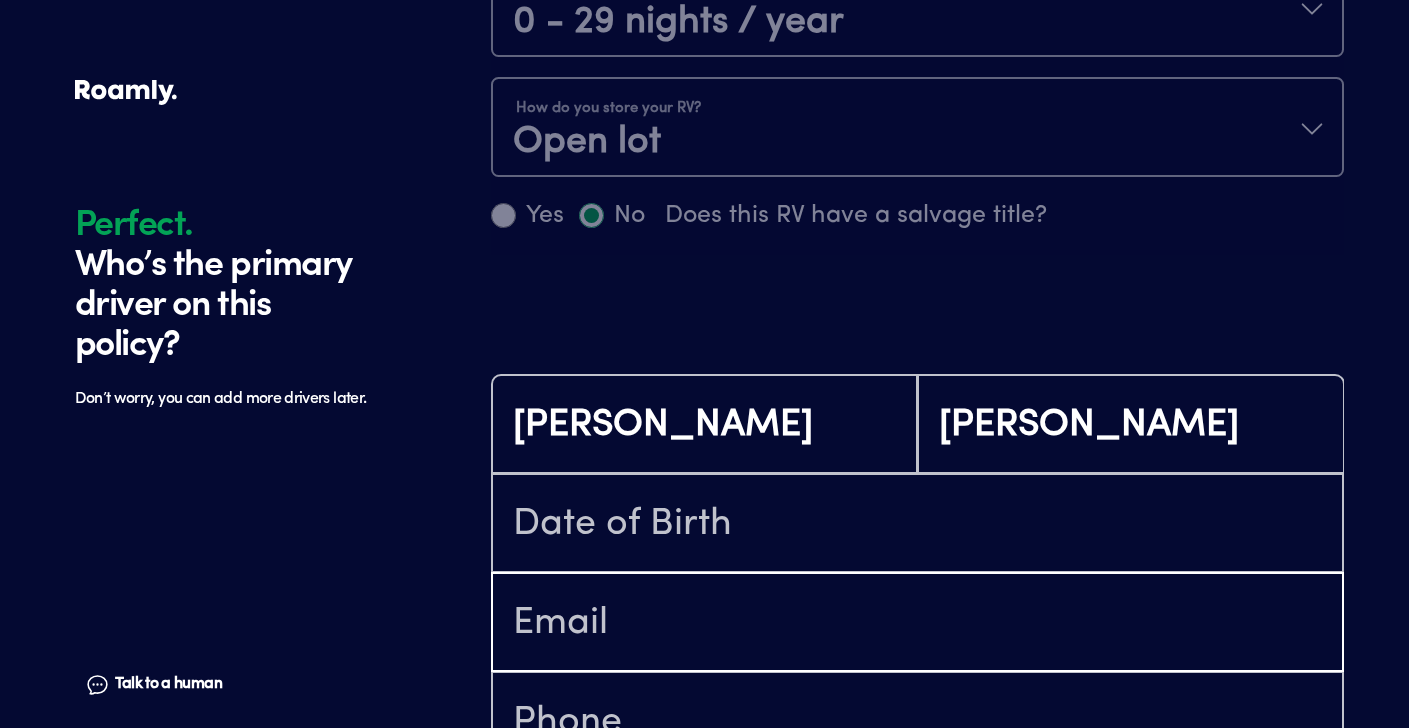 type on "[EMAIL_ADDRESS][DOMAIN_NAME]" 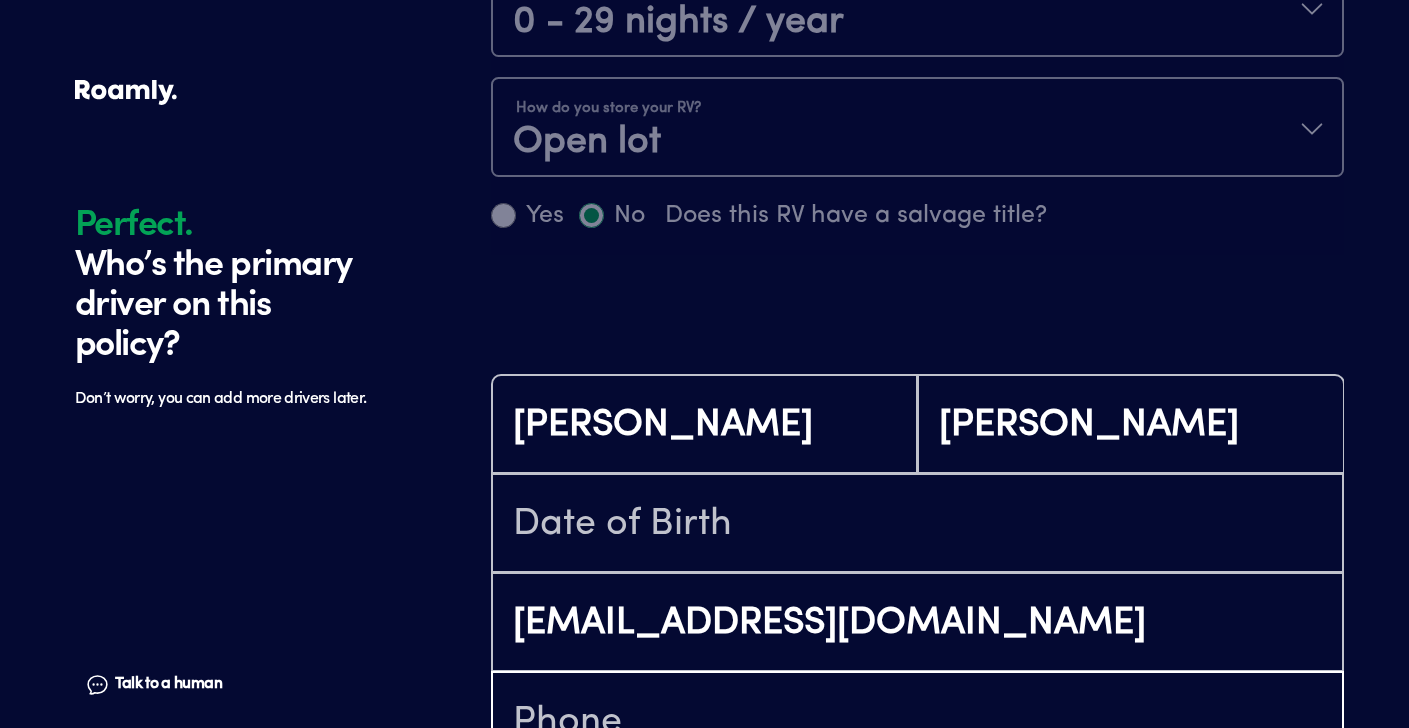 type on "[PHONE_NUMBER]" 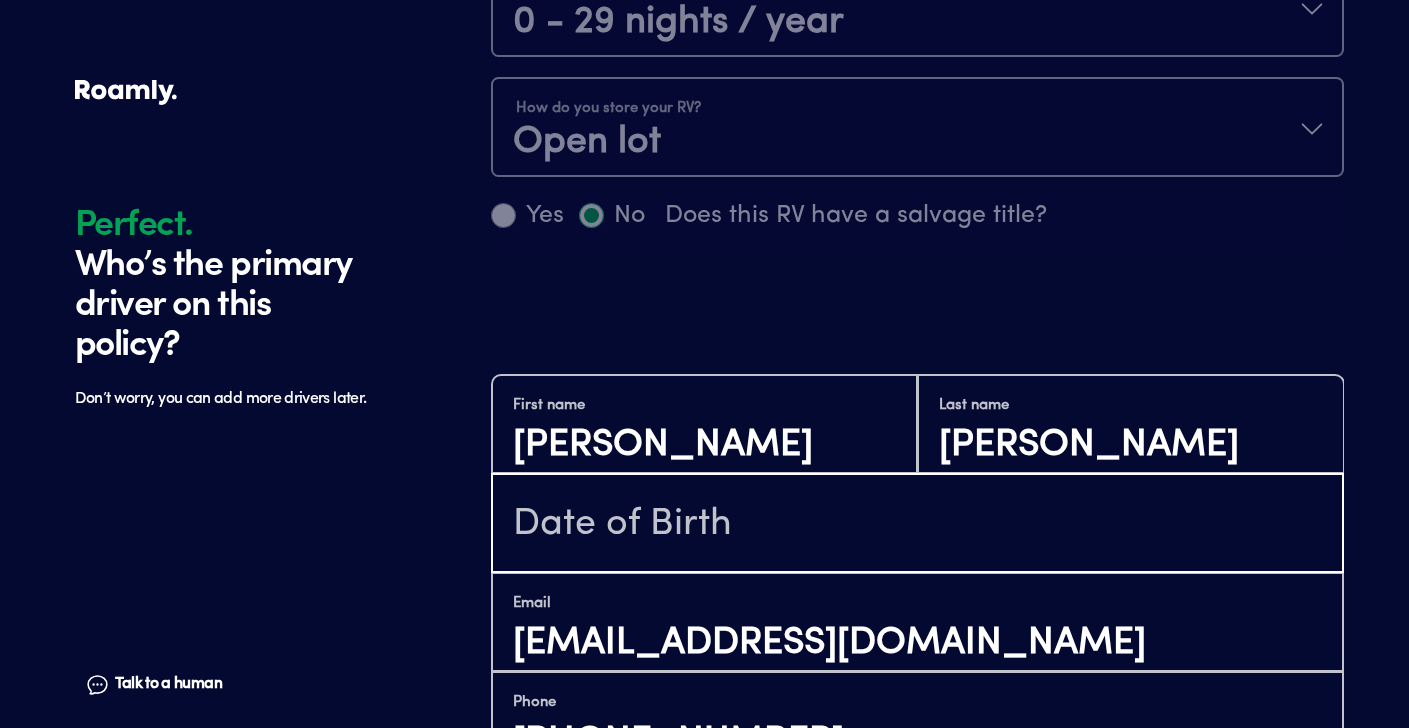 click at bounding box center (917, 525) 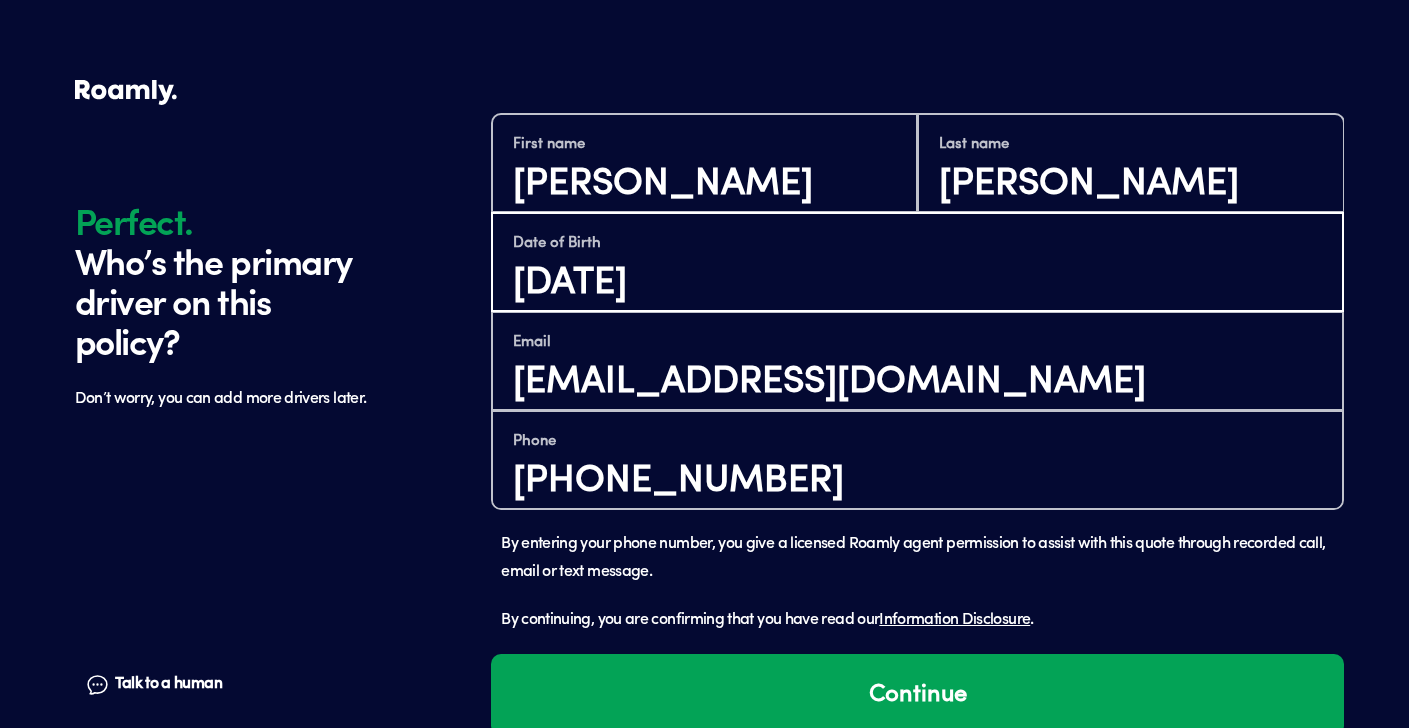 scroll, scrollTop: 1466, scrollLeft: 0, axis: vertical 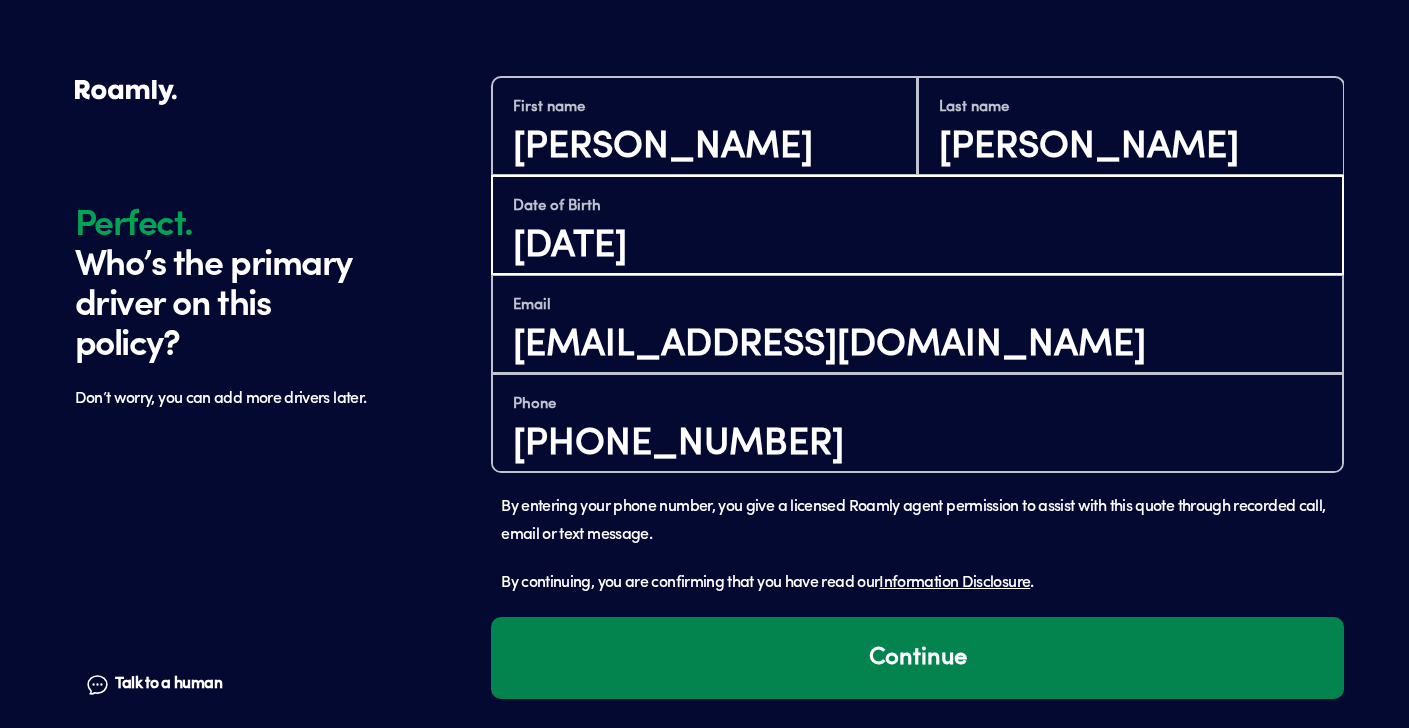 type on "[DATE]" 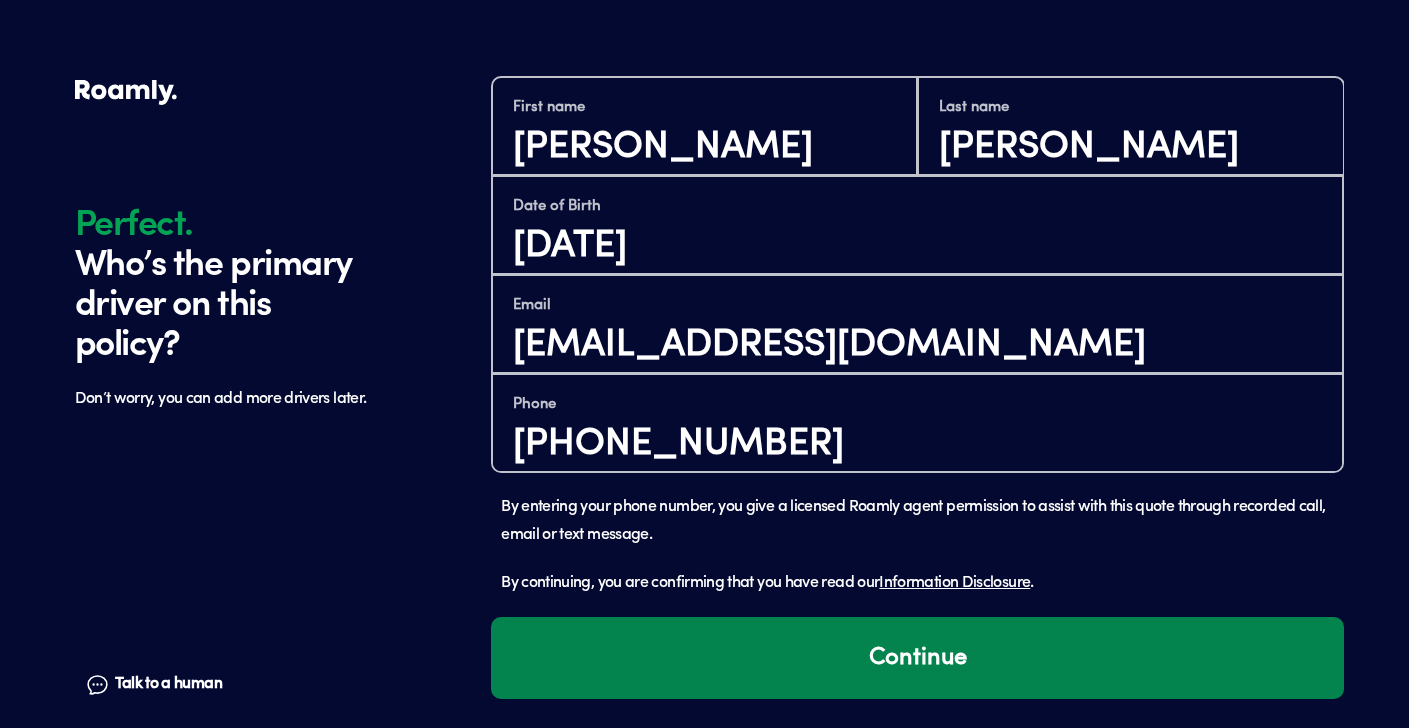 click on "Continue" at bounding box center (917, 658) 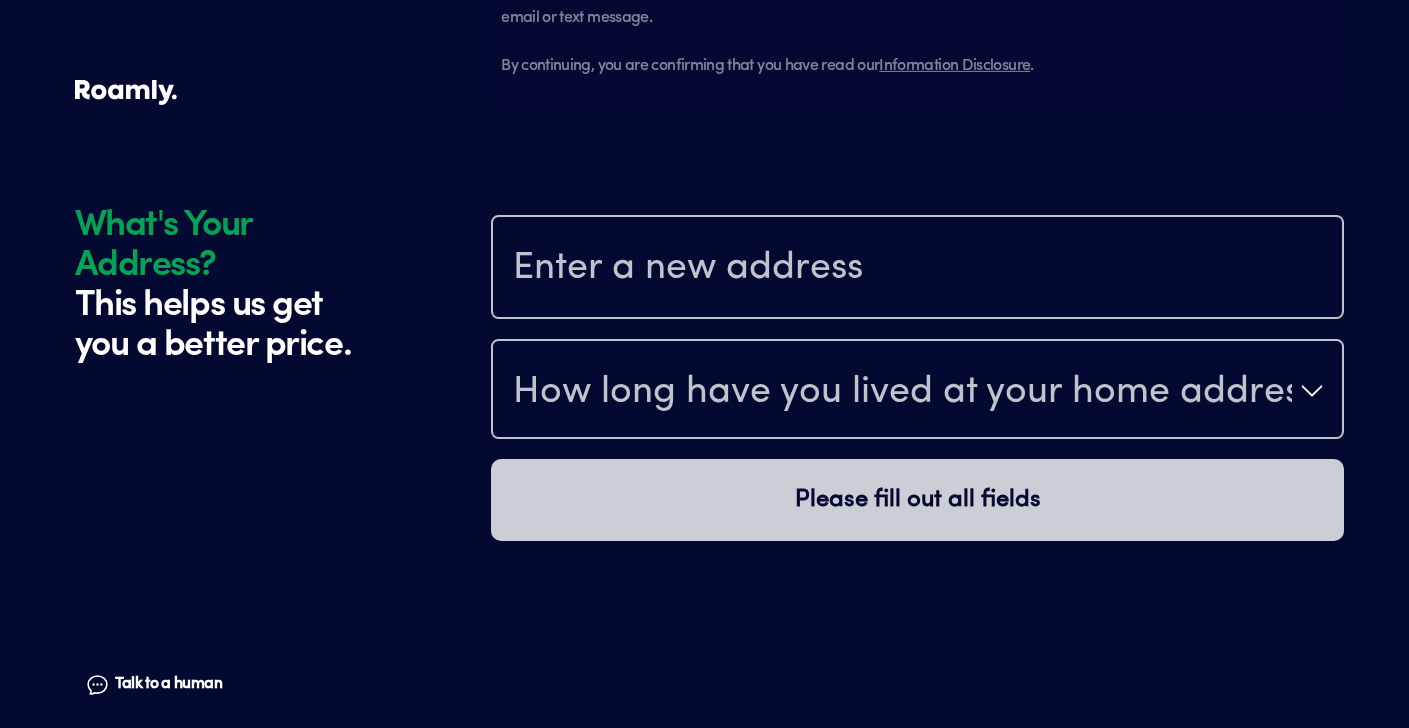 scroll, scrollTop: 2087, scrollLeft: 0, axis: vertical 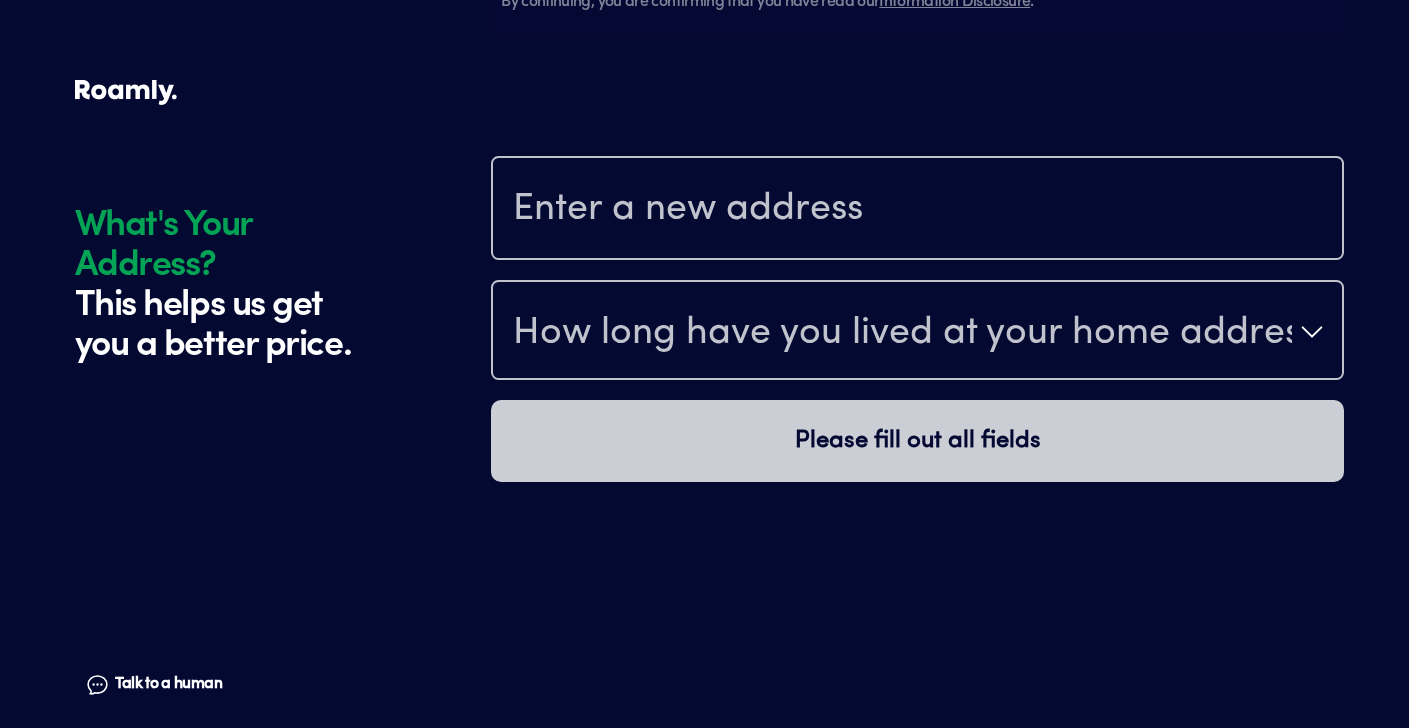 click at bounding box center (917, 210) 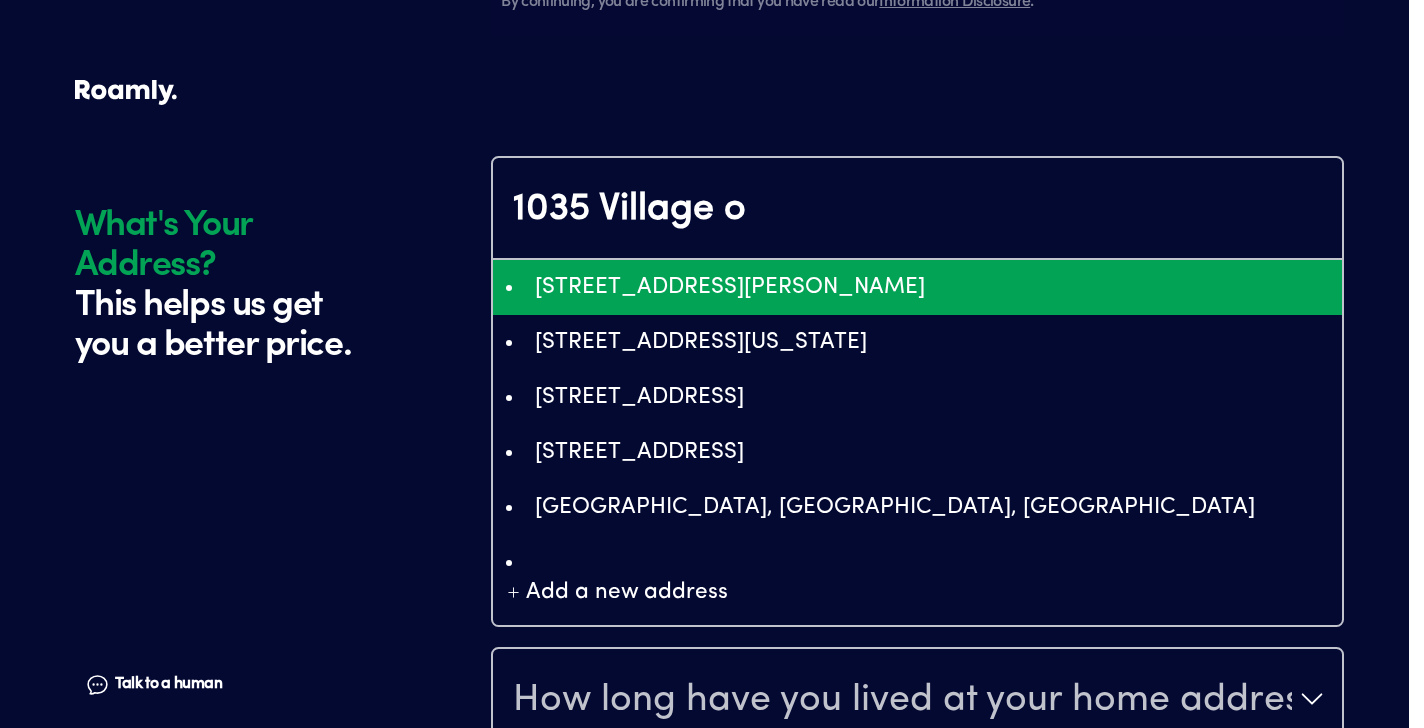 type on "ChIJbT_O3MZlhYARUIqX3TsOgJo" 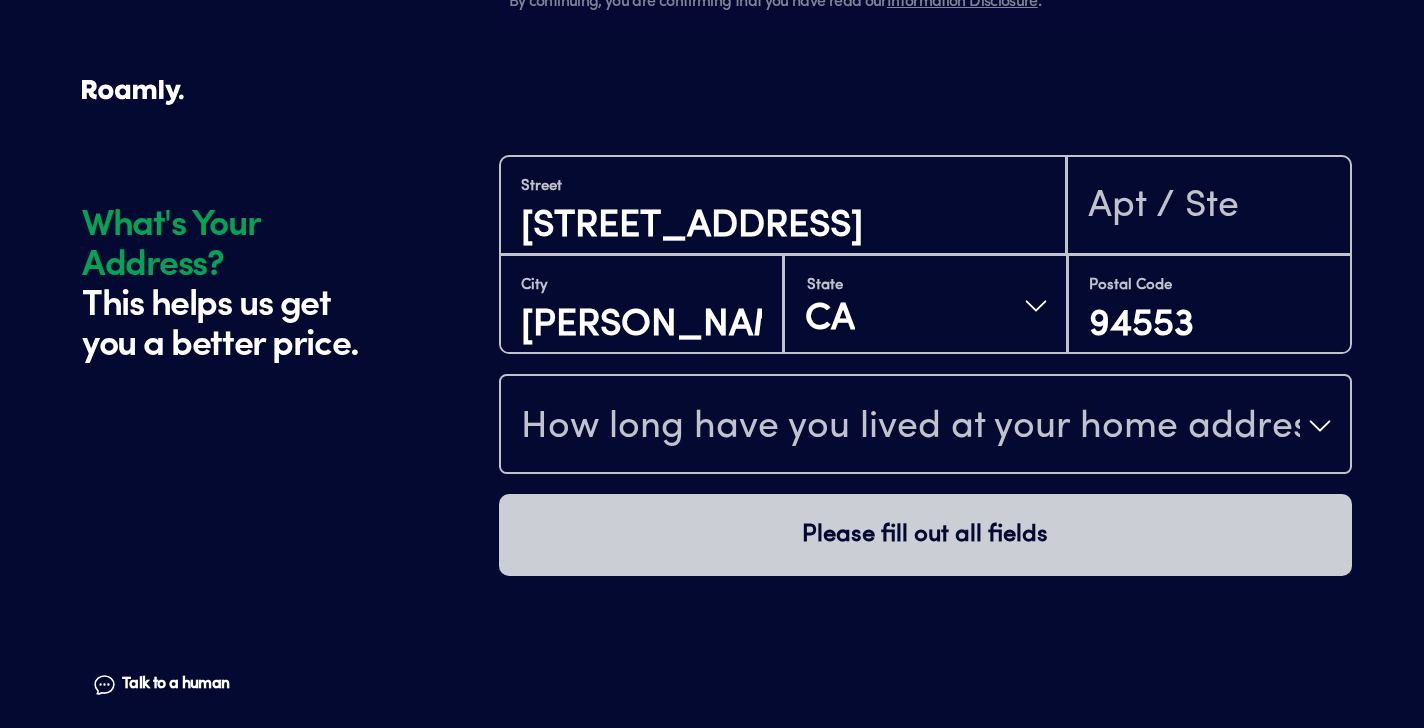 click on "How long have you lived at your home address?" at bounding box center [910, 428] 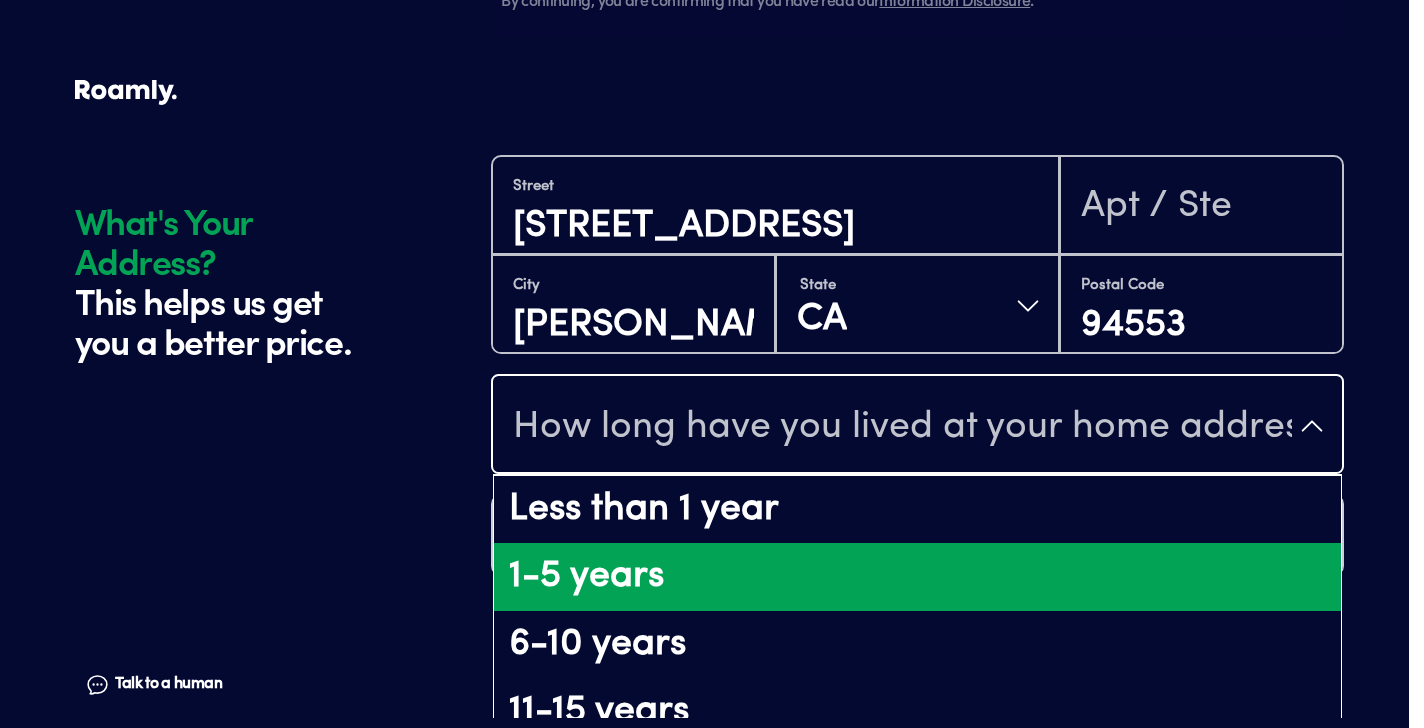 click on "1-5 years" at bounding box center (917, 577) 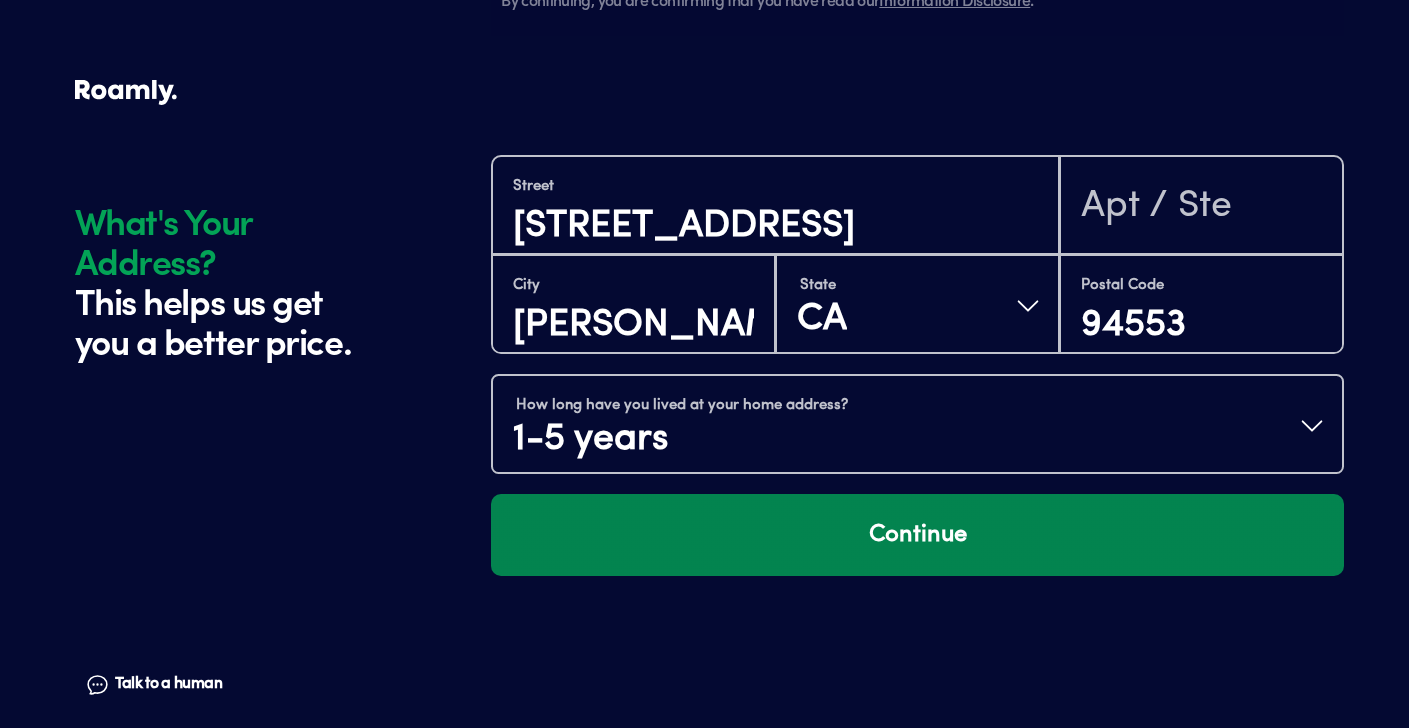 click on "Continue" at bounding box center (917, 535) 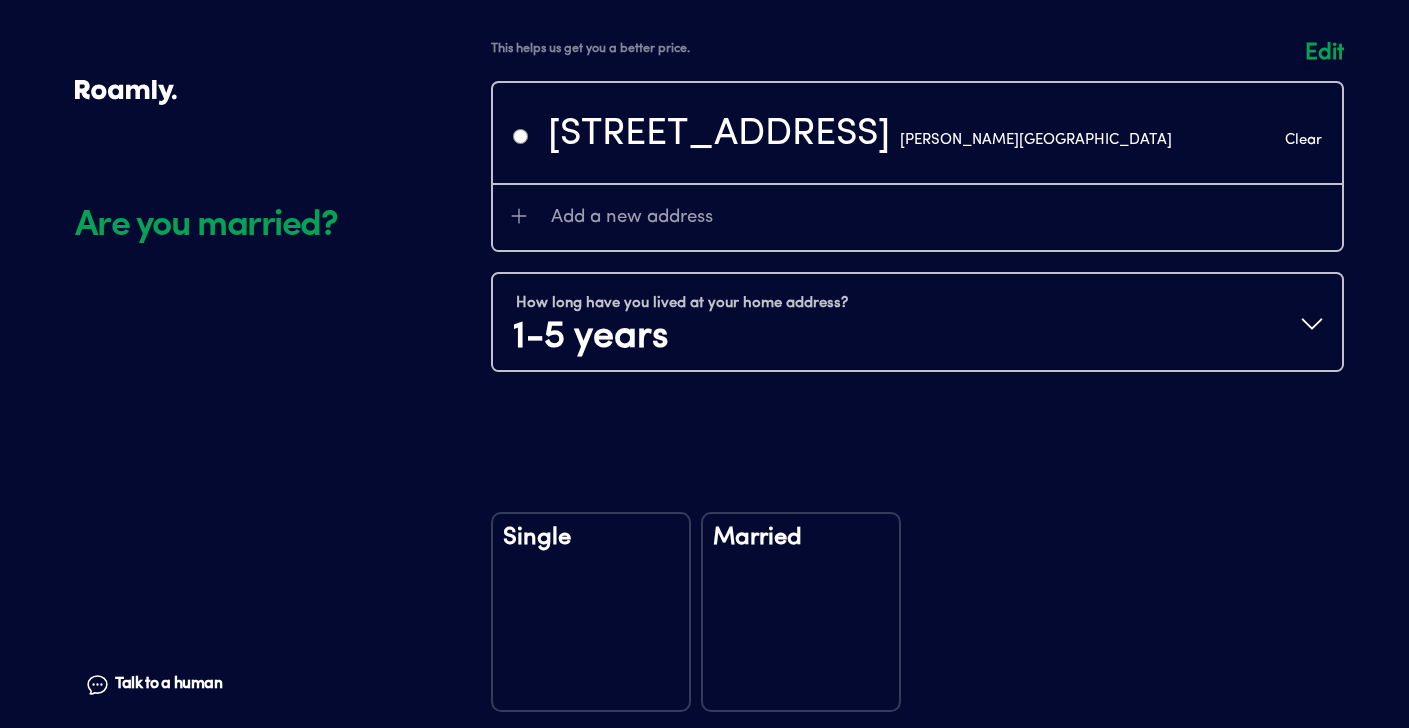 scroll, scrollTop: 2181, scrollLeft: 0, axis: vertical 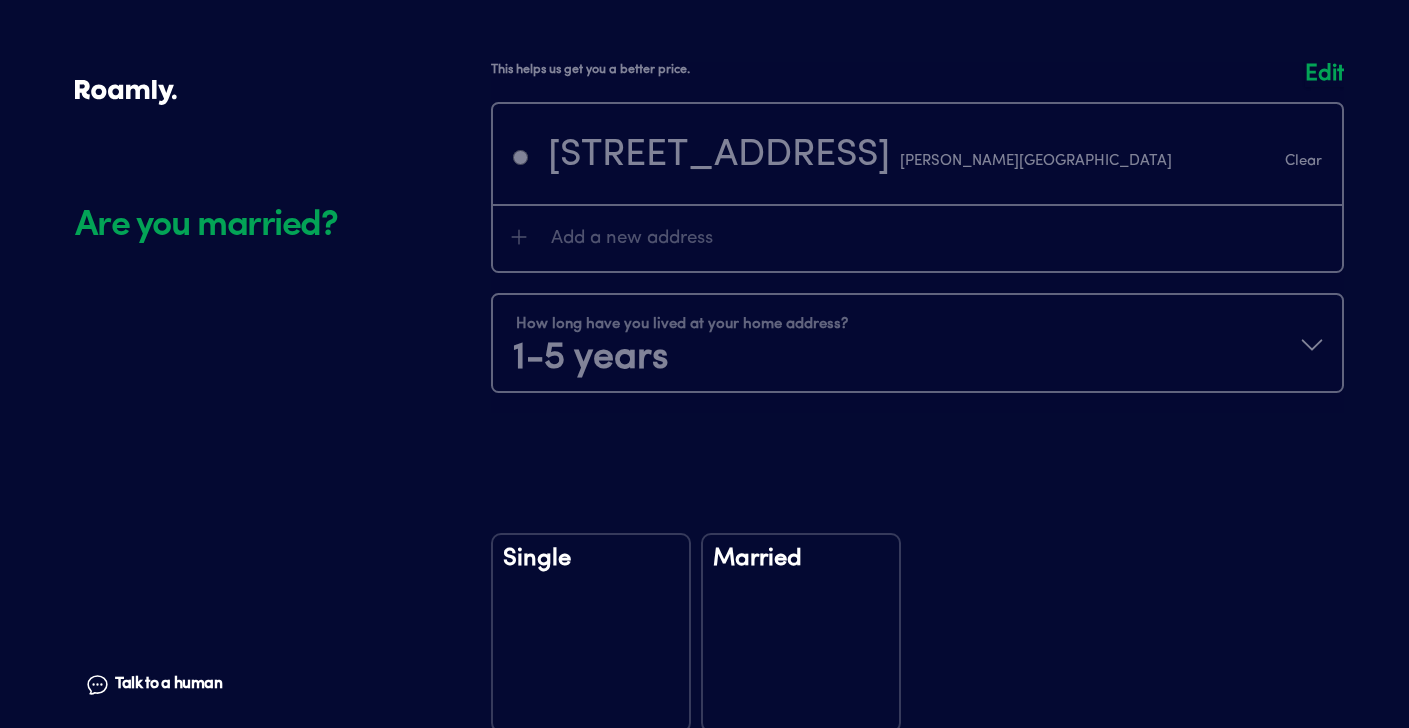 click on "Single" at bounding box center (591, 633) 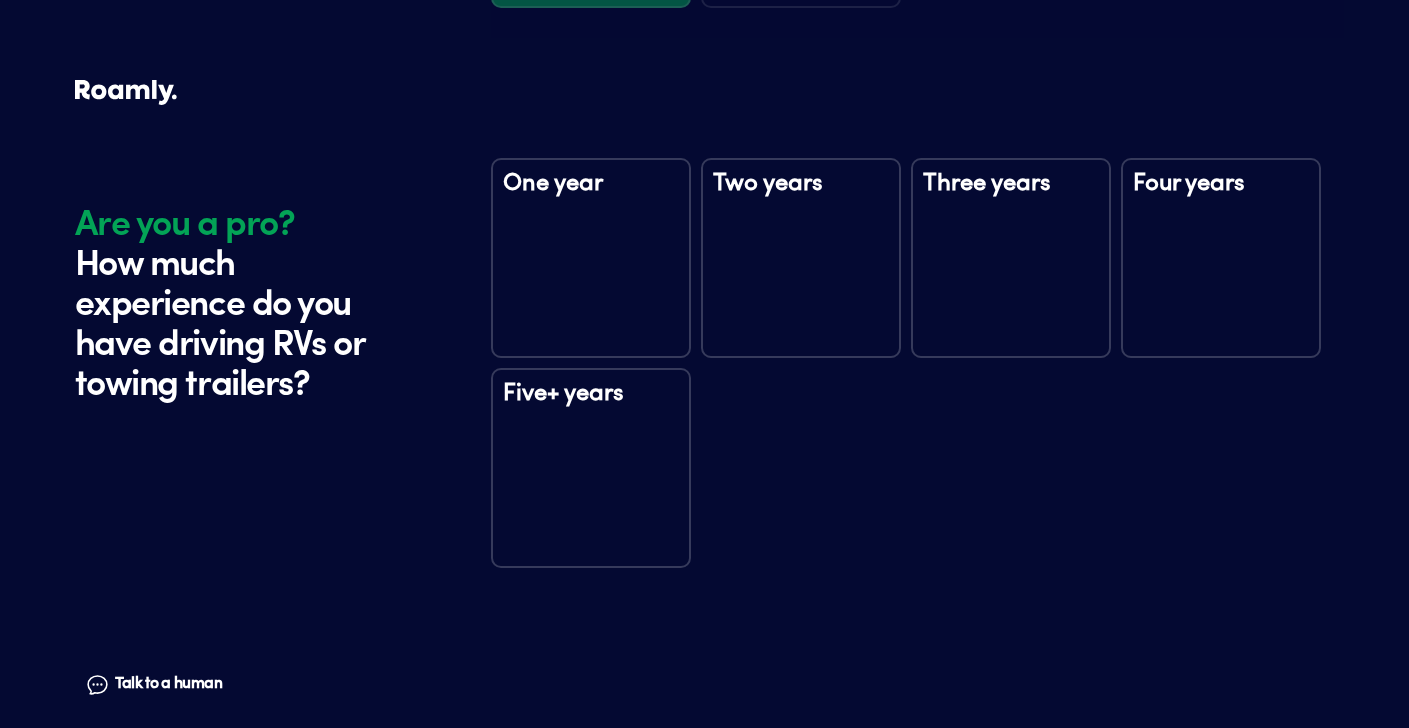scroll, scrollTop: 2948, scrollLeft: 0, axis: vertical 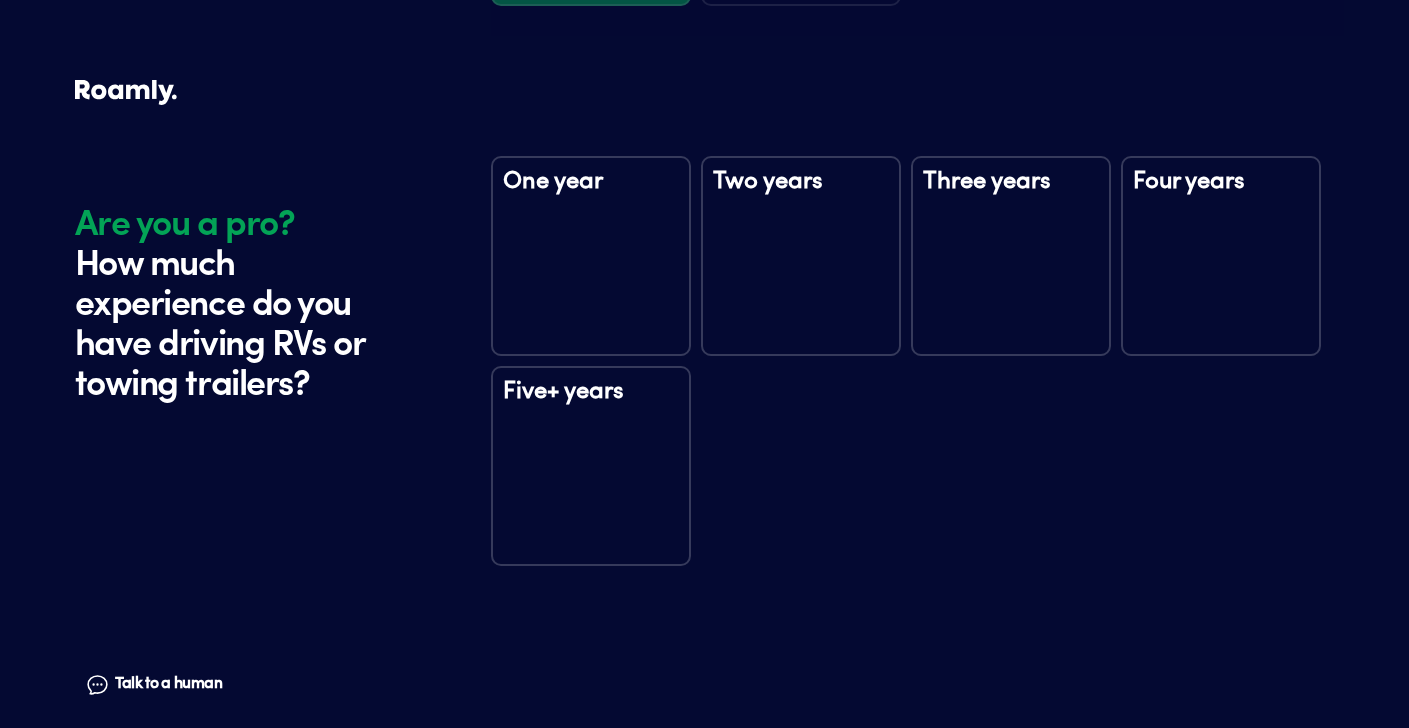 click on "Two years" at bounding box center [801, 200] 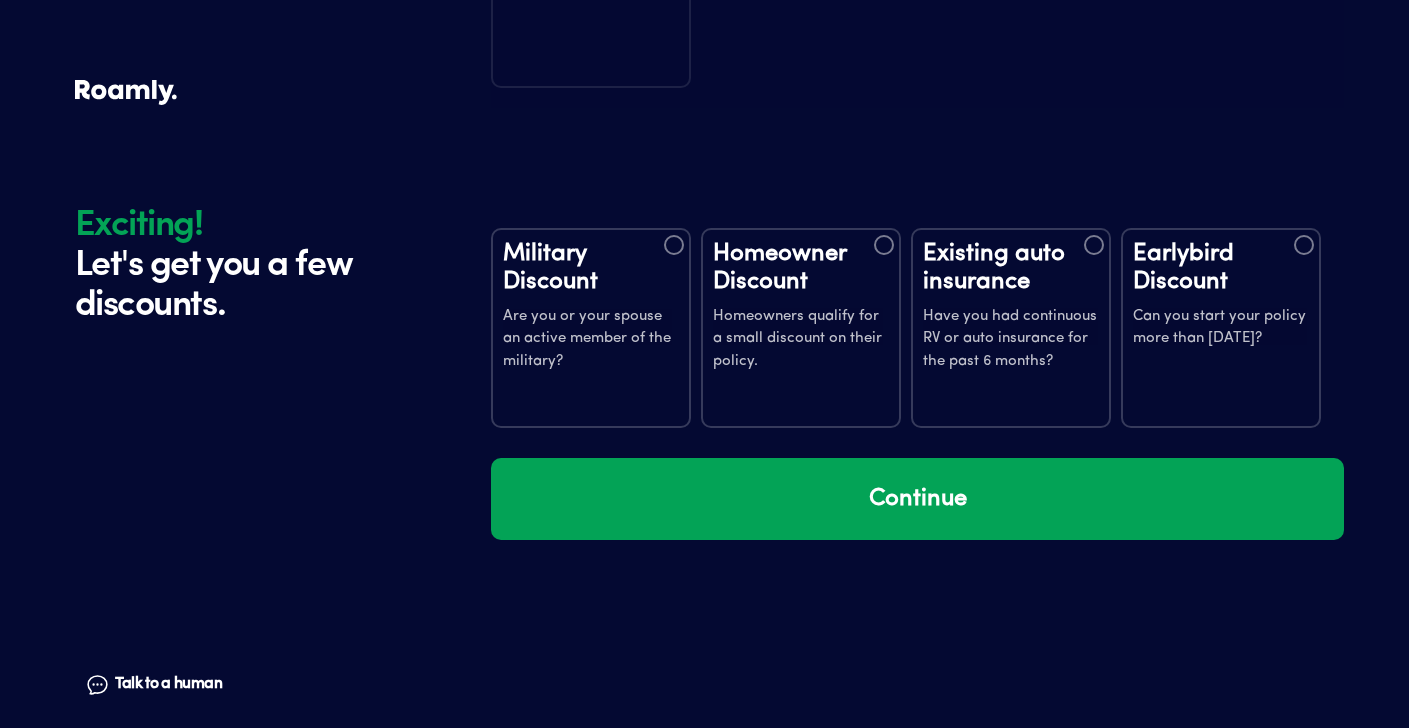 scroll, scrollTop: 3538, scrollLeft: 0, axis: vertical 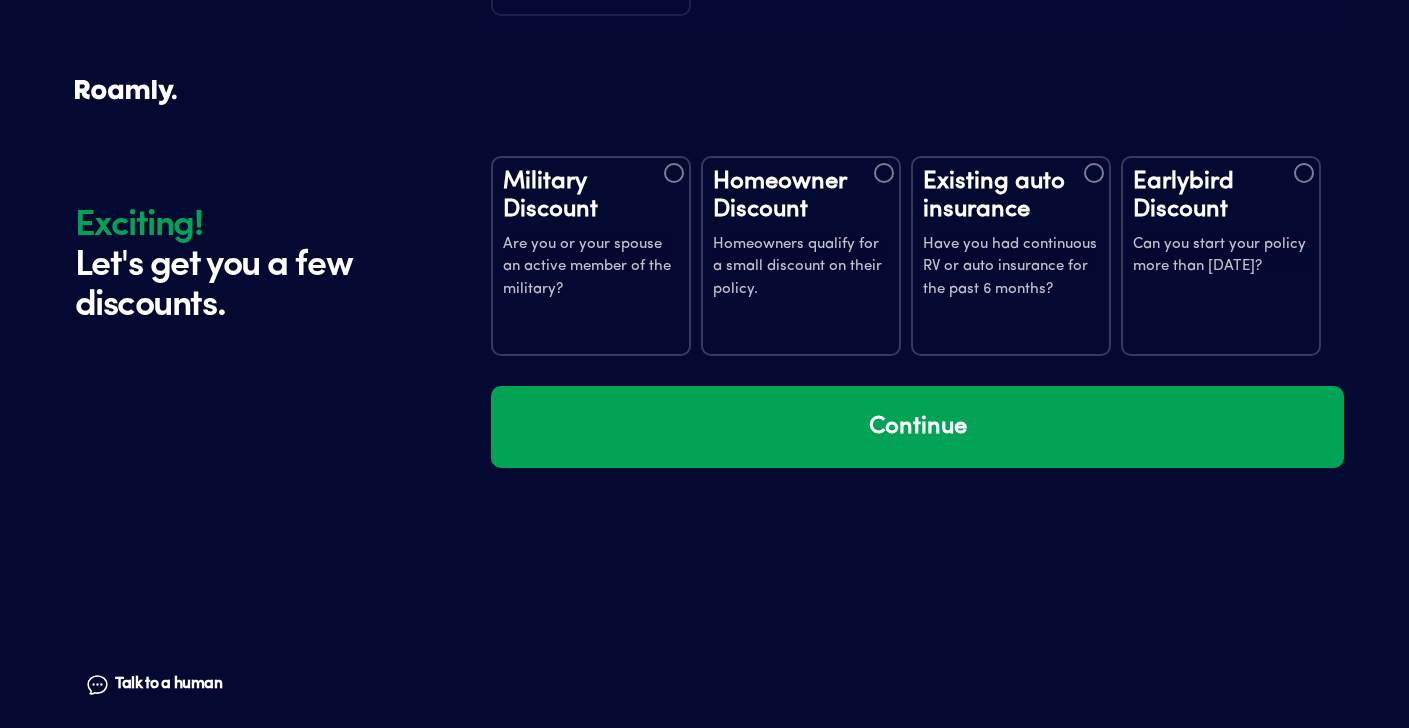 click on "Earlybird Discount Can you start your policy more than [DATE]?" at bounding box center [1221, 256] 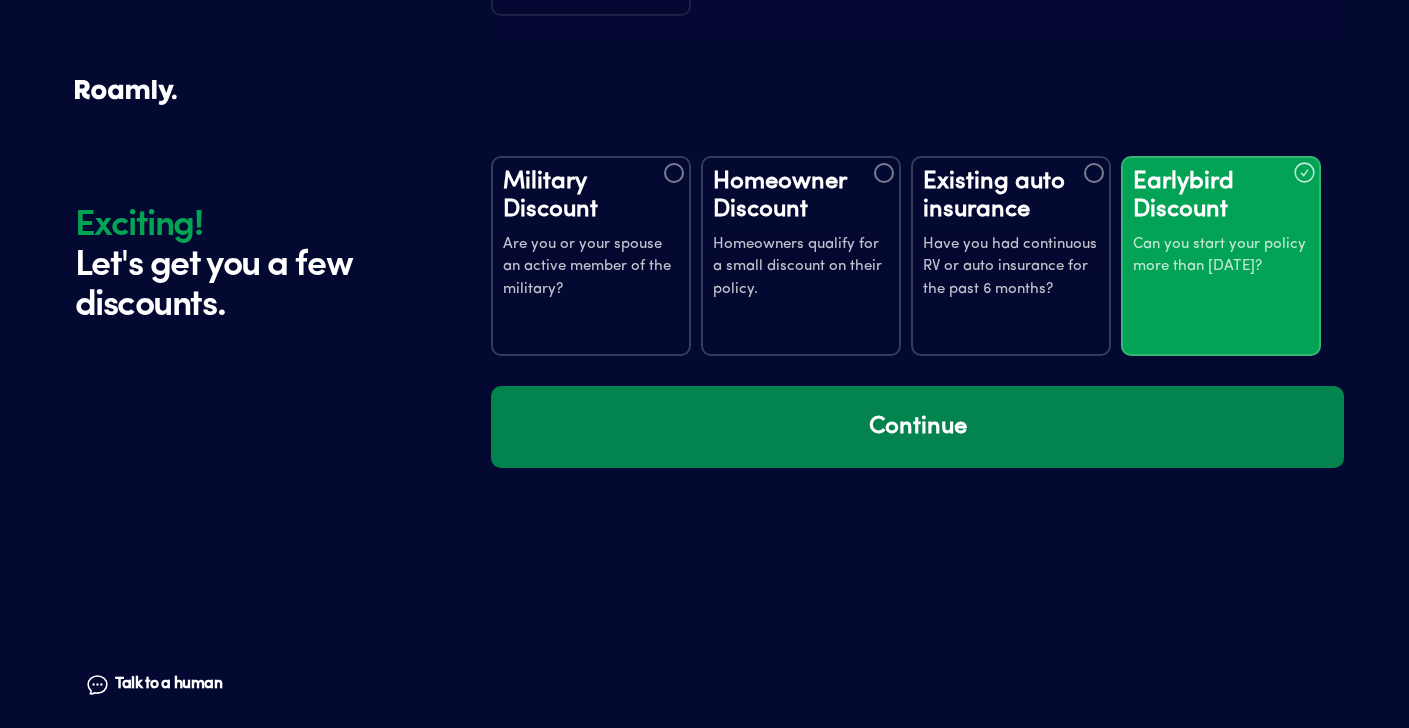 click on "Continue" at bounding box center [917, 427] 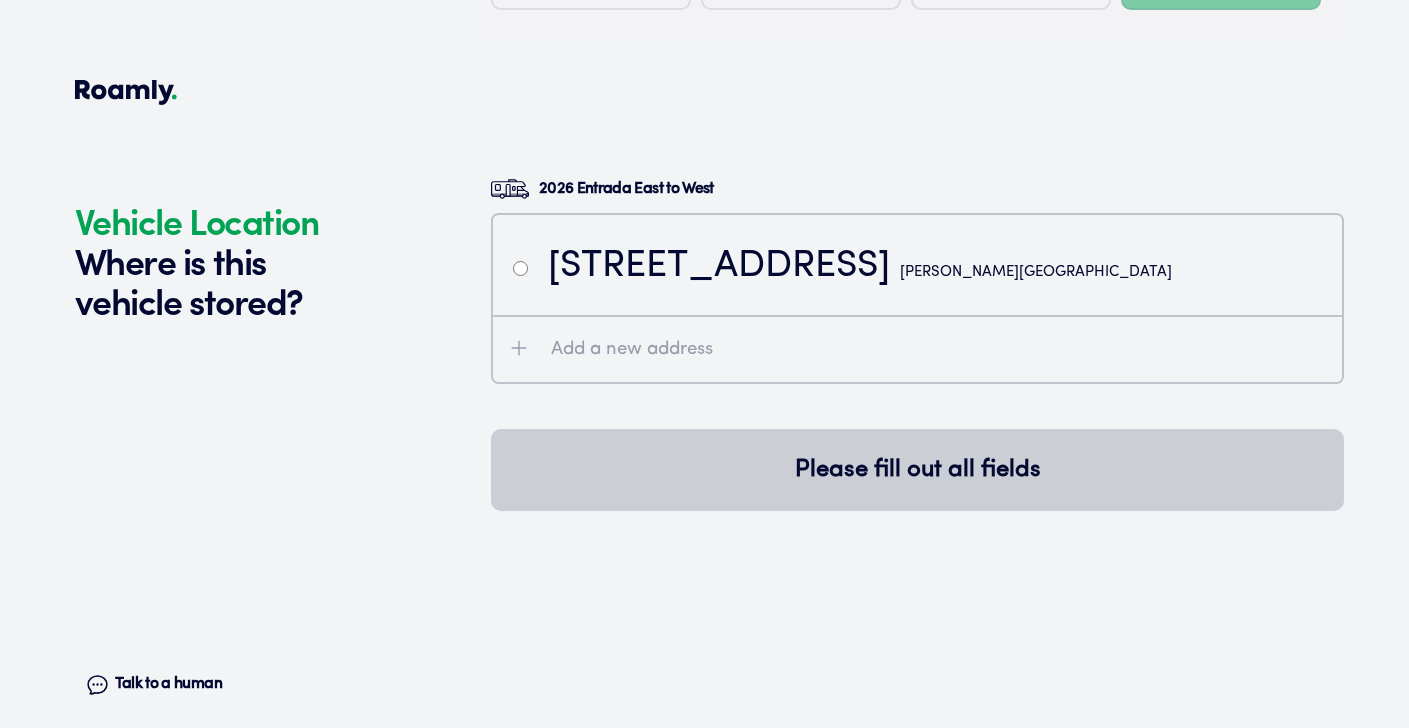 scroll, scrollTop: 3928, scrollLeft: 0, axis: vertical 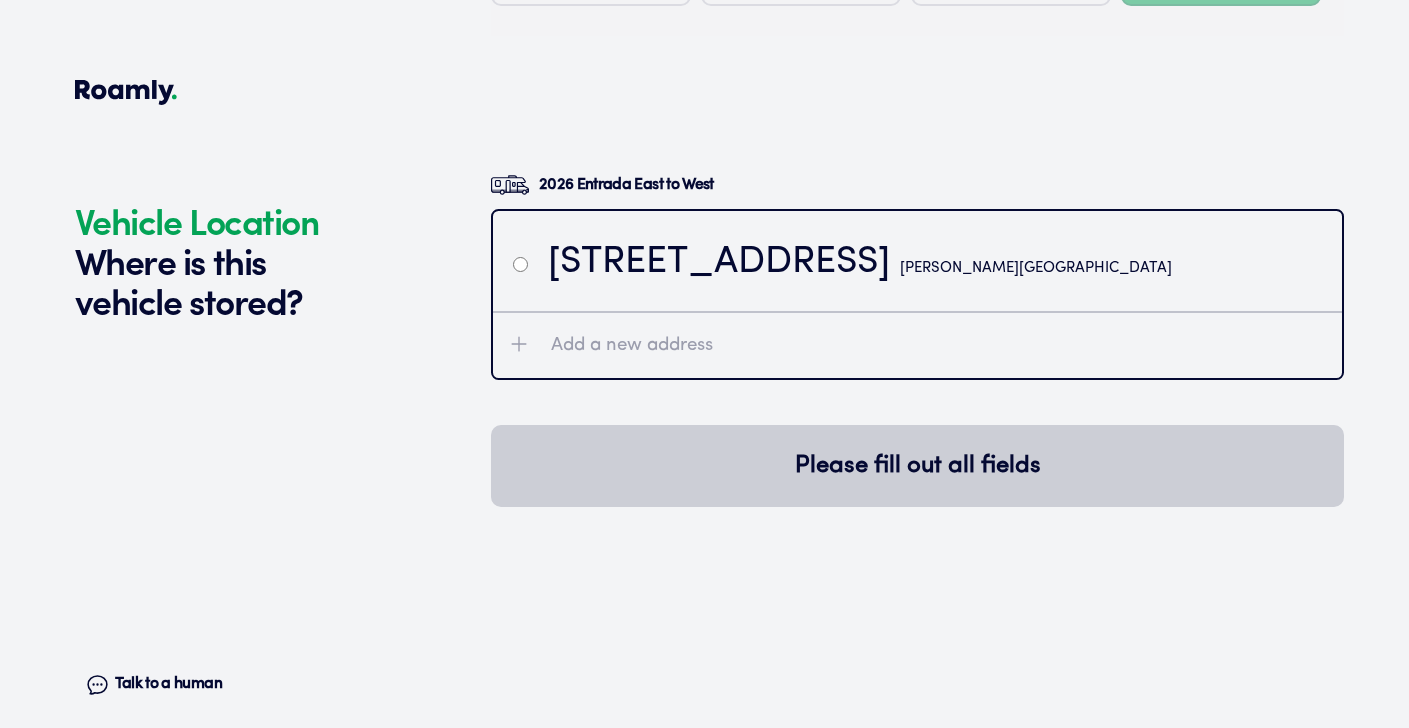 click on "[STREET_ADDRESS]" at bounding box center (860, 263) 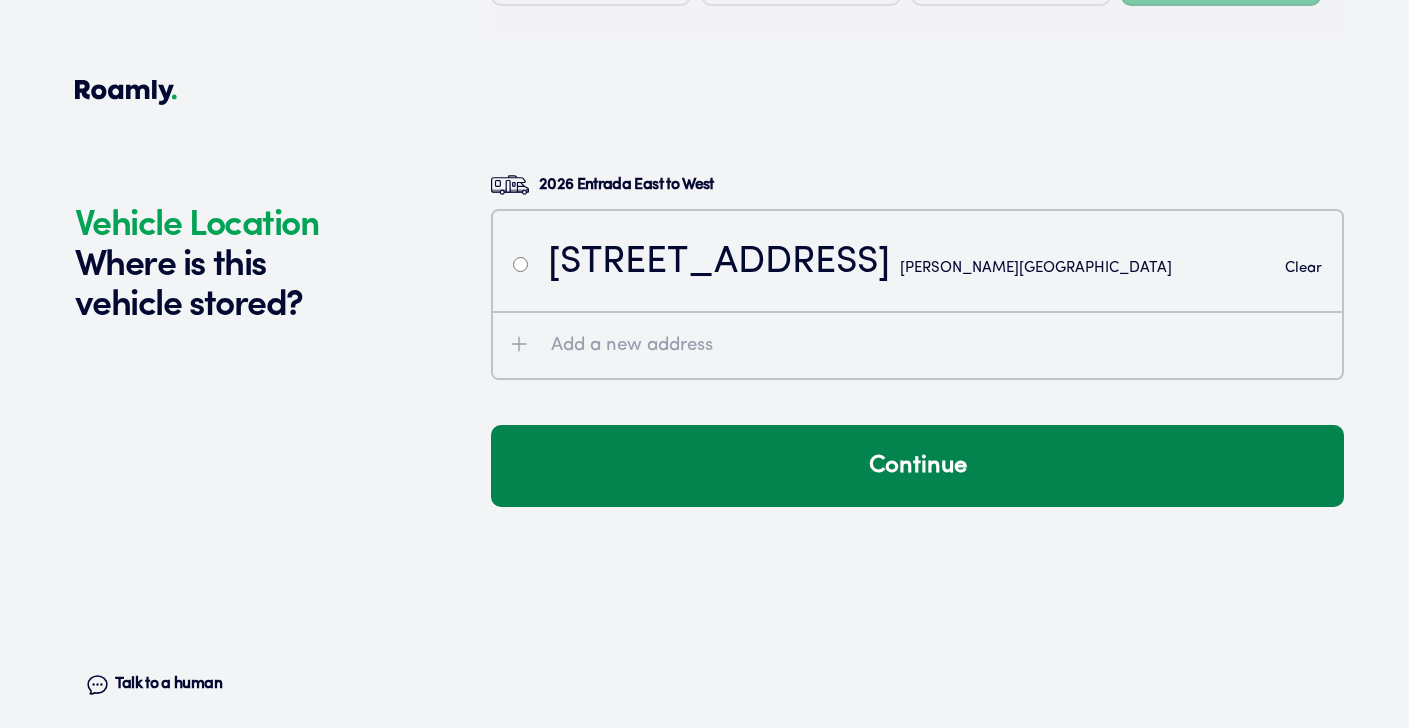 click on "Continue" at bounding box center (917, 466) 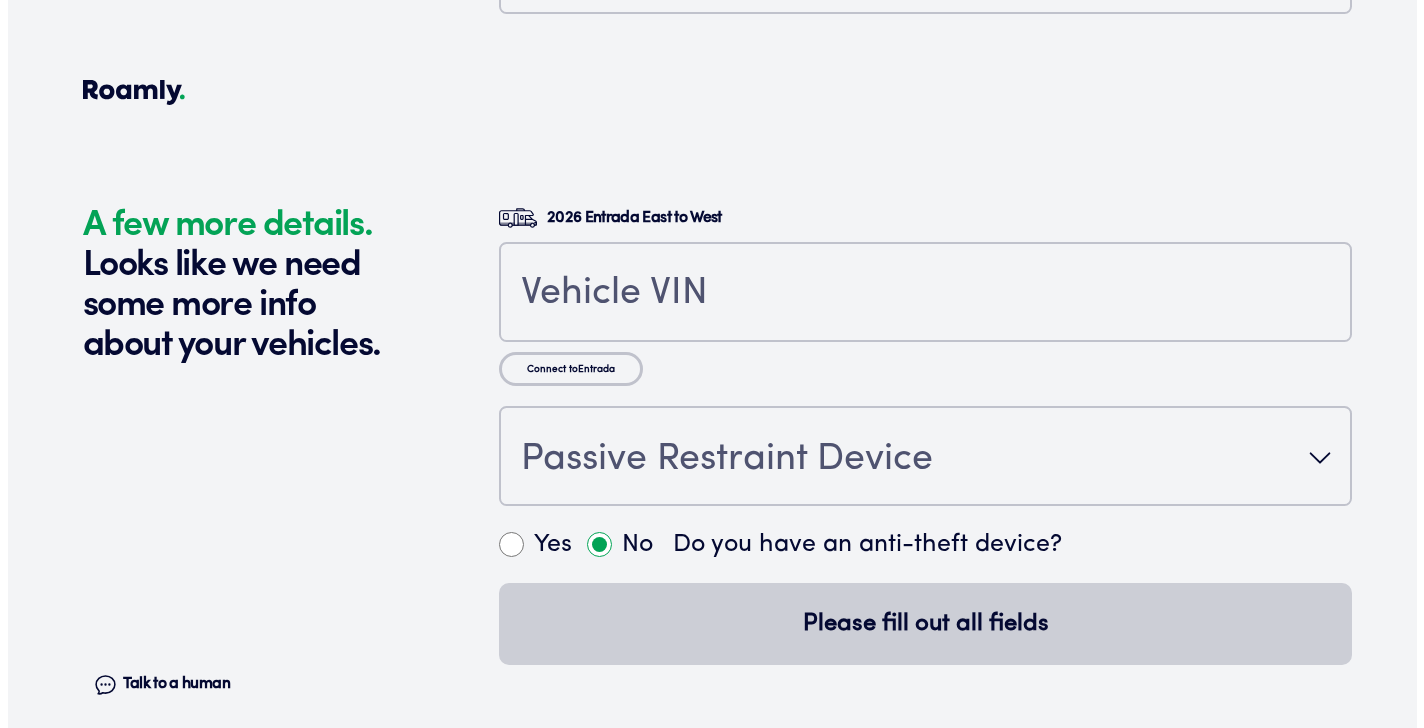 scroll, scrollTop: 4367, scrollLeft: 0, axis: vertical 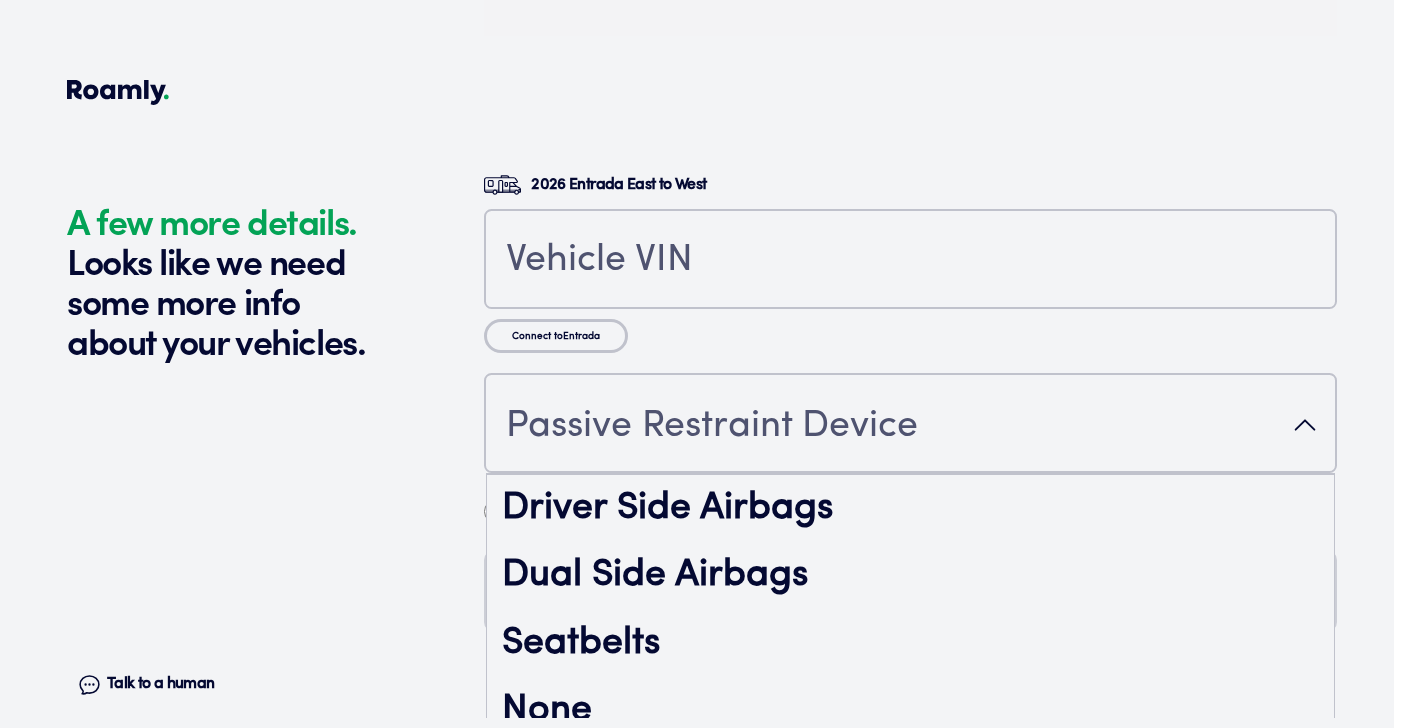 click on "Passive Restraint Device" at bounding box center (712, 427) 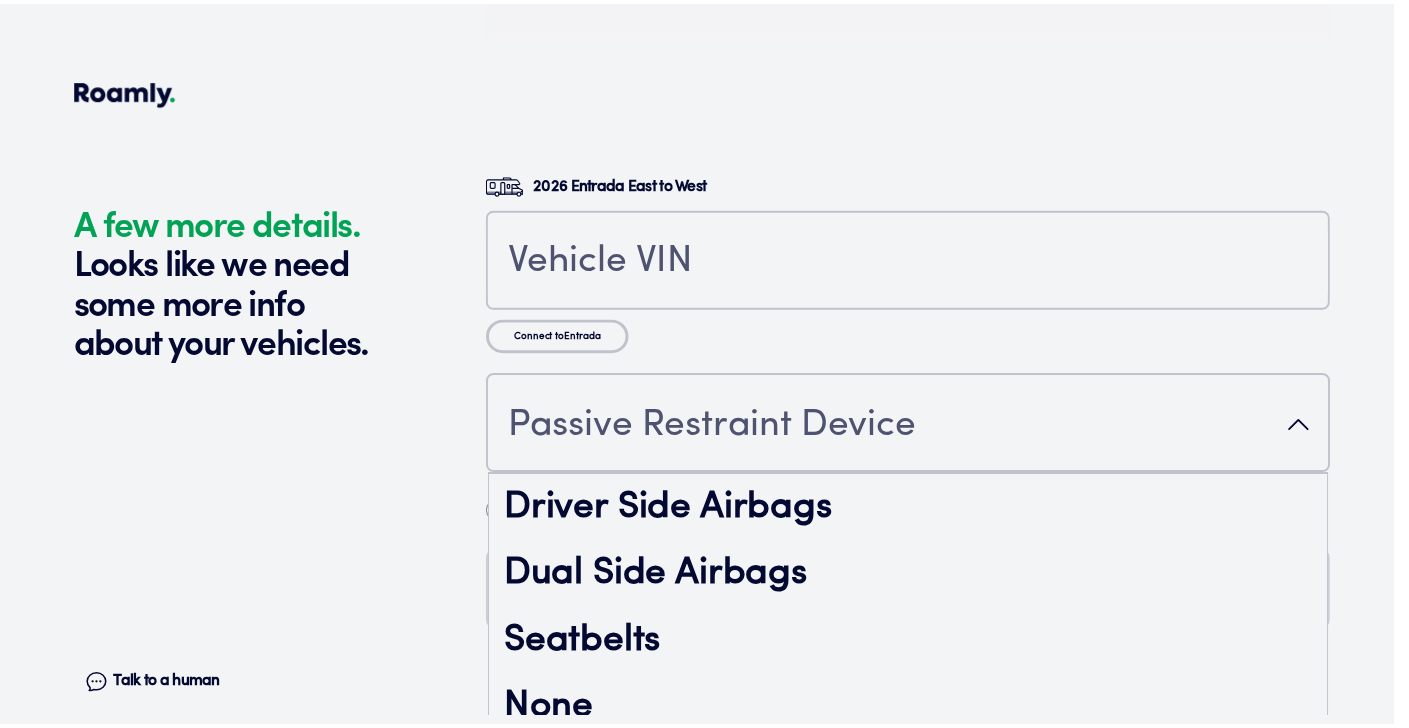 scroll, scrollTop: 27, scrollLeft: 0, axis: vertical 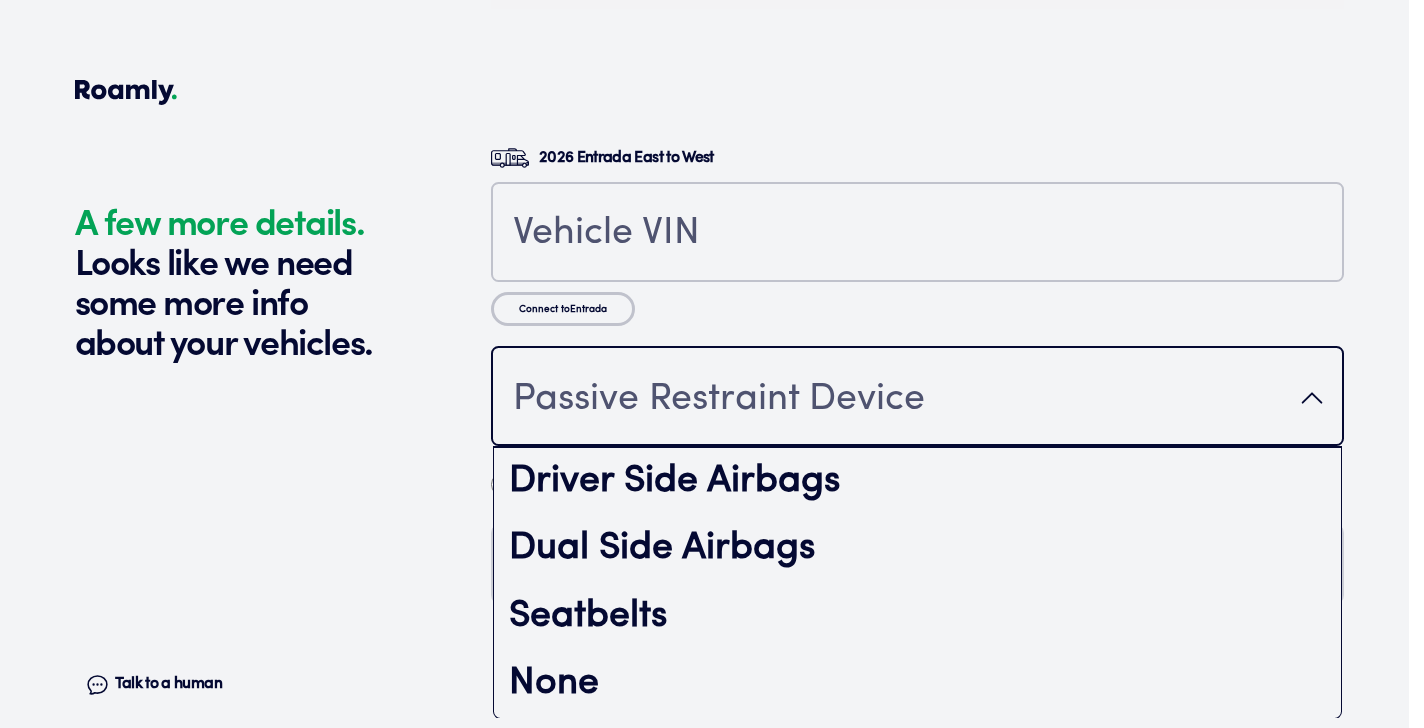 click on "A few more details. Looks like we need some more info about your vehicles. Talk to a human Chat 1 2 3 4+ Edit How many RVs or Trailers do you want to cover? Year [DATE] Make Entrada Model East to West Length 24FT Vehicle type Class C Actual cash value 78712 Original owner Yes How many nights do you camp in your RV? 0 - 29 nights / year How do you store your RV? Open lot Yes No Does this RV have a salvage title? Edit Tell us about your RV. First name [PERSON_NAME] Last name [PERSON_NAME] Date of Birth [DEMOGRAPHIC_DATA] Email [EMAIL_ADDRESS][DOMAIN_NAME] Phone [PHONE_NUMBER] By entering your phone number, you give a licensed Roamly agent permission to assist with this quote through recorded call, email or text message. By continuing, you are confirming that you have read our  Information Disclosure . Edit Who’s the primary driver on this policy? [STREET_ADDRESS] Clear Add a new address How long have you lived at your home address? 1-5 years Edit This helps us get you a better price. Single Married Edit One year Edit" at bounding box center [705, -1820] 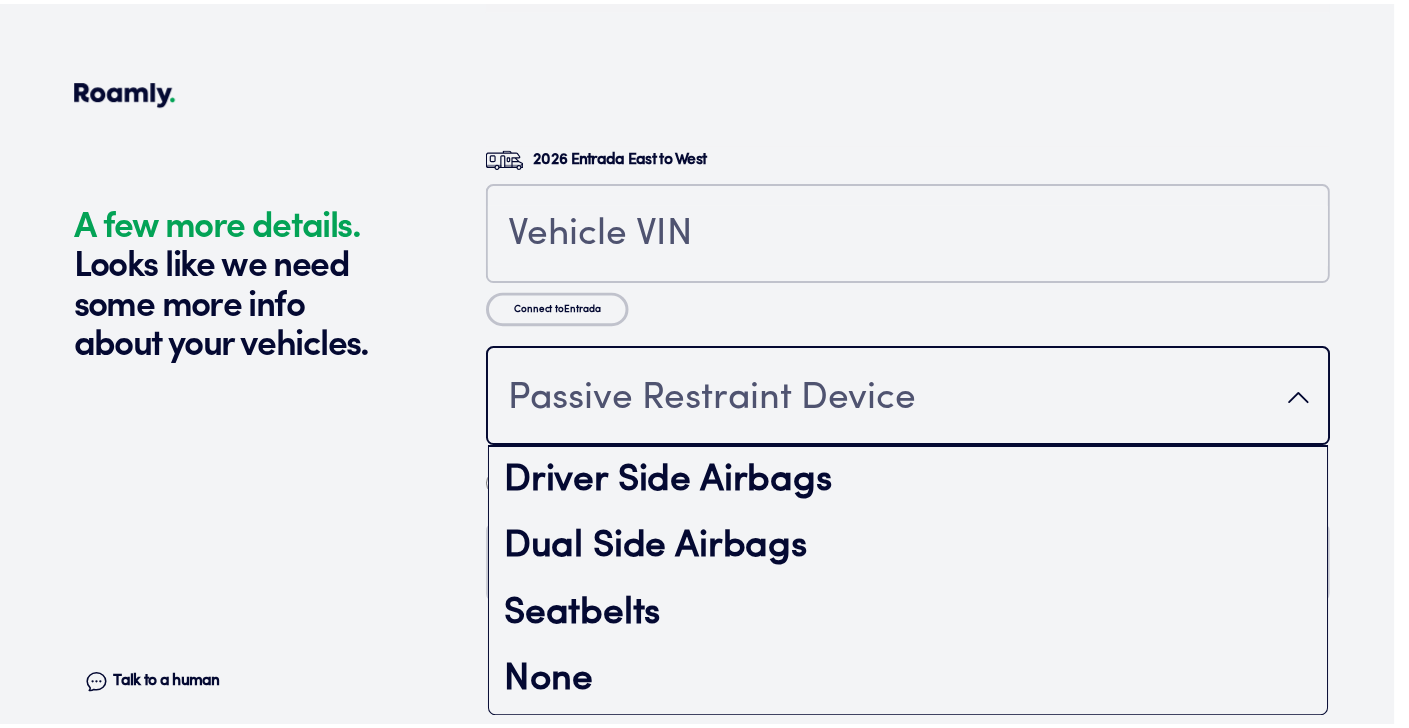 scroll, scrollTop: 0, scrollLeft: 0, axis: both 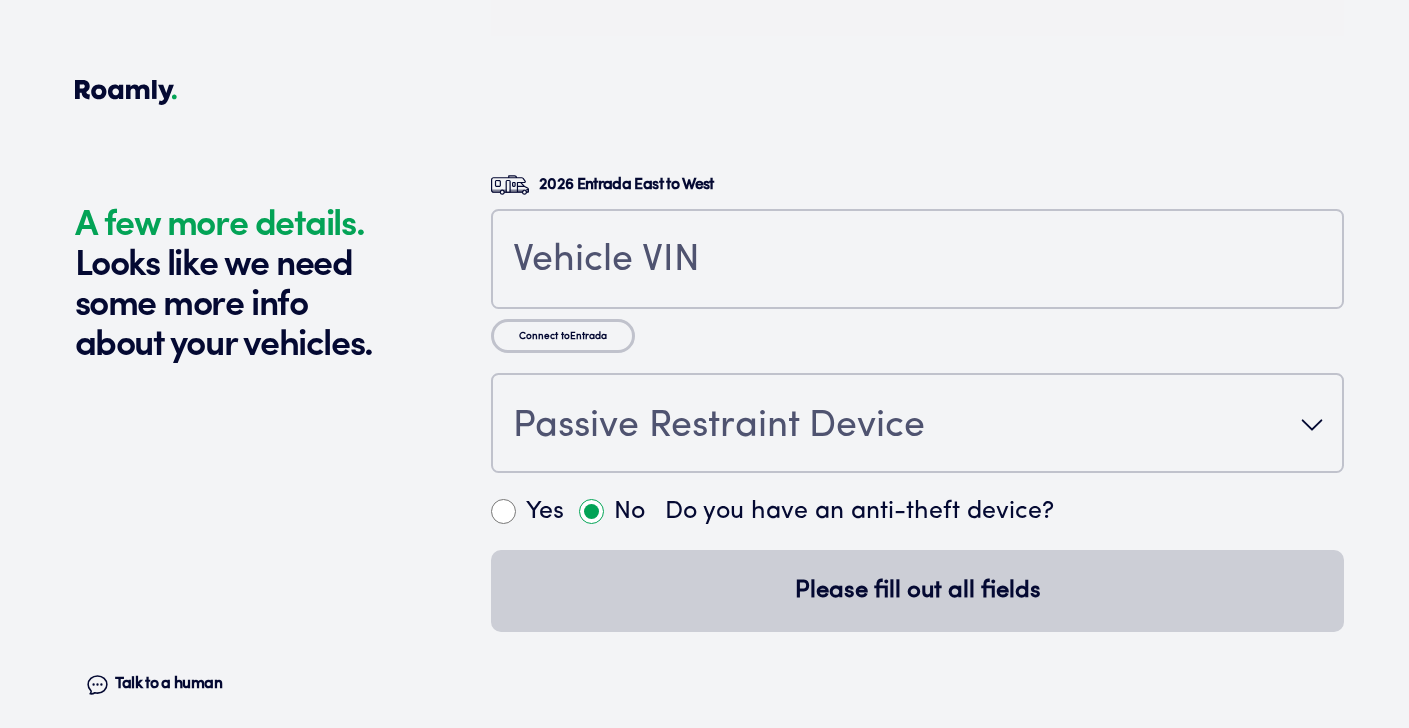 click on "Yes" at bounding box center [503, 511] 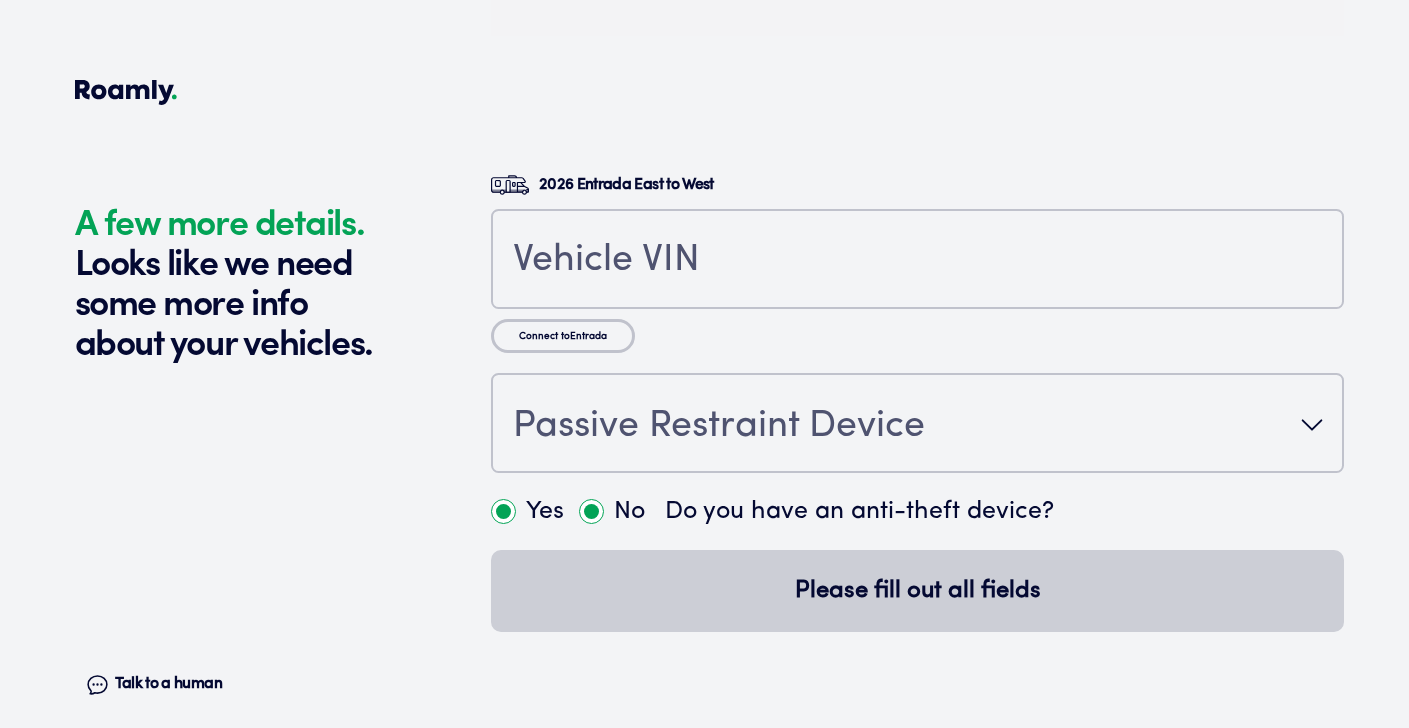 radio on "true" 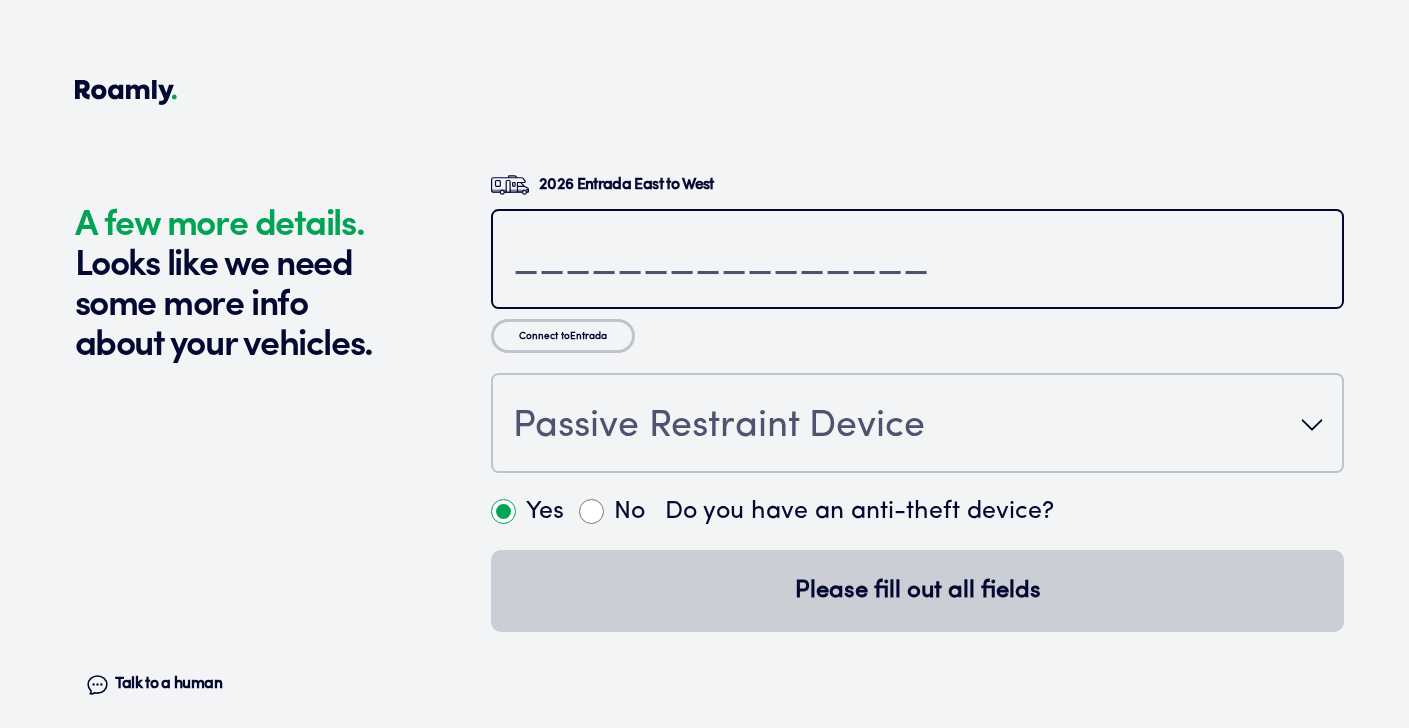 click at bounding box center [917, 261] 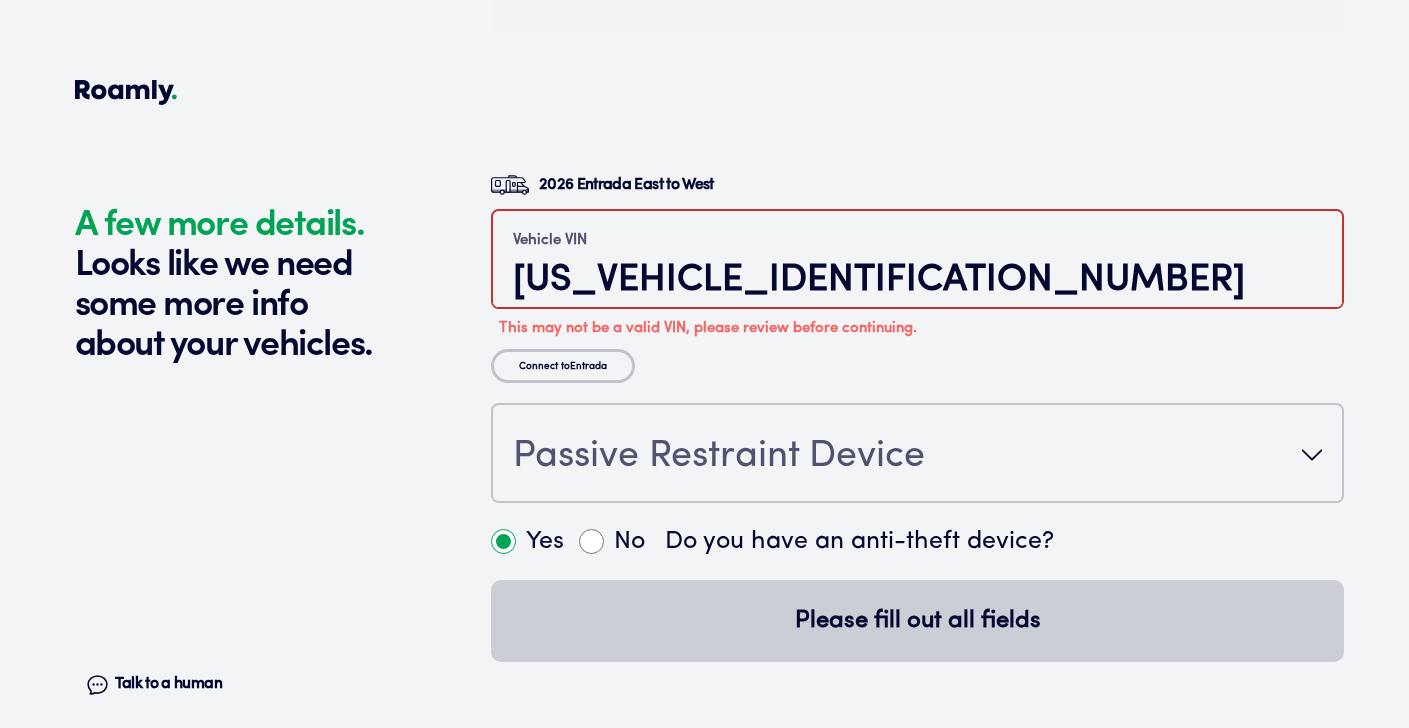 click on "[US_VEHICLE_IDENTIFICATION_NUMBER]" at bounding box center (917, 280) 